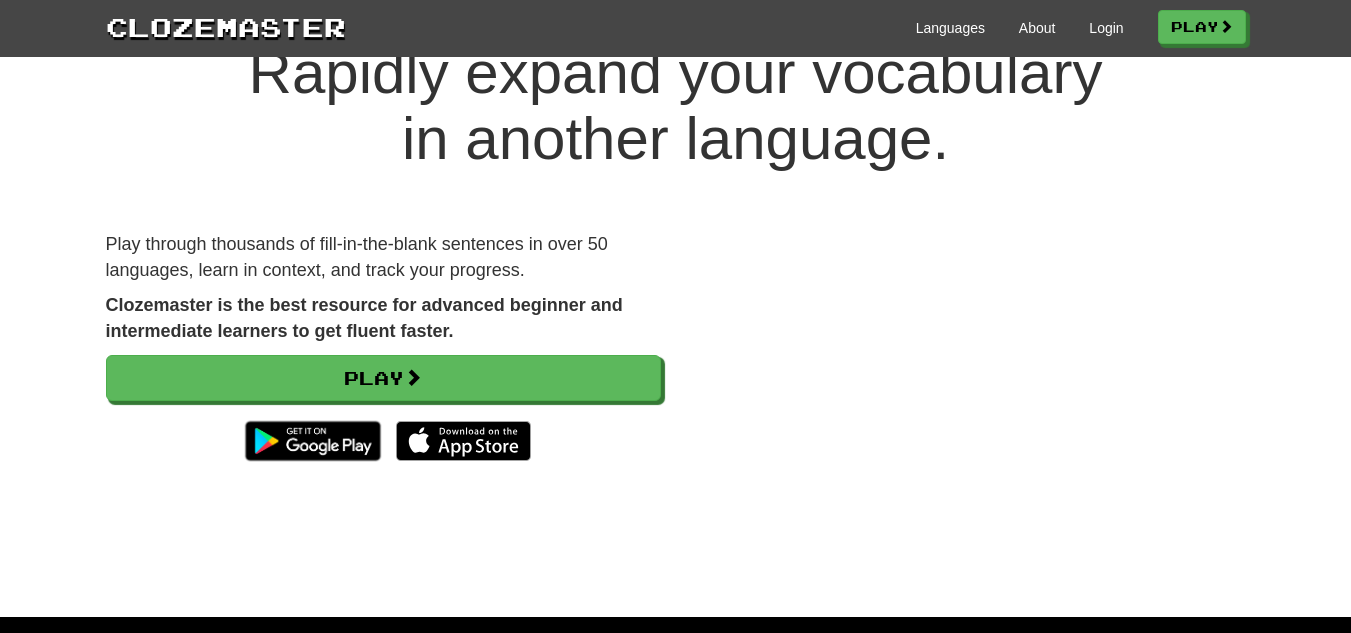 scroll, scrollTop: 120, scrollLeft: 0, axis: vertical 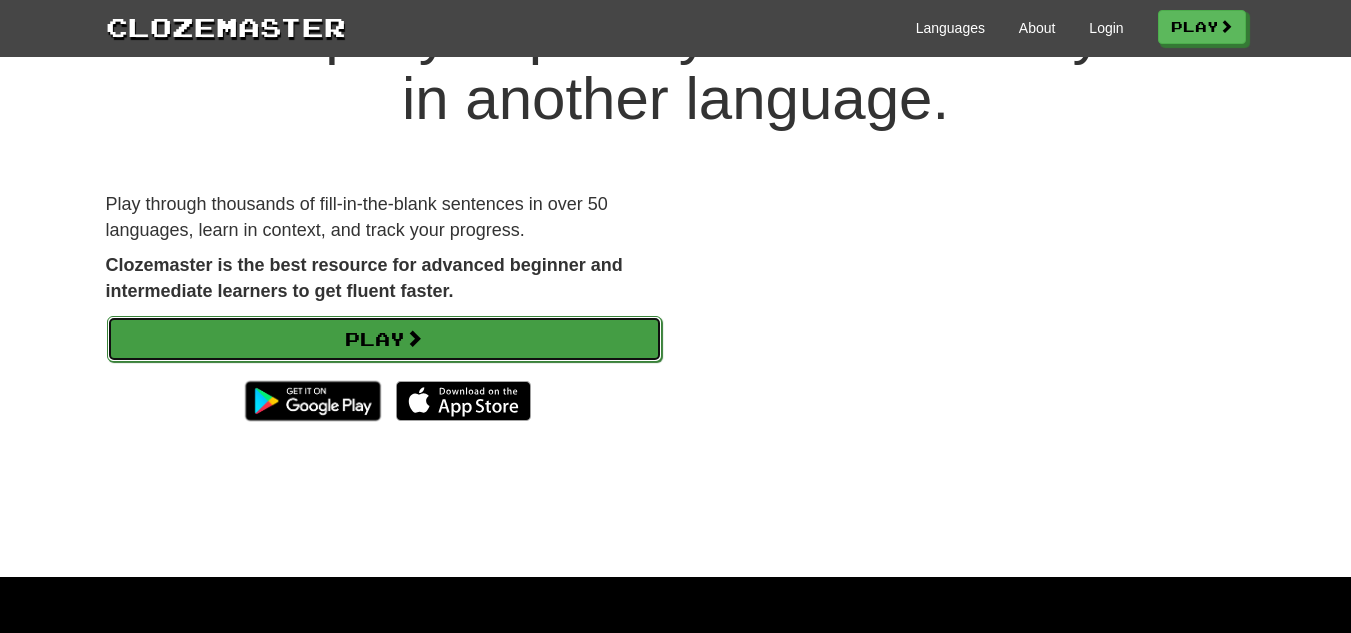 click on "Play" at bounding box center [384, 339] 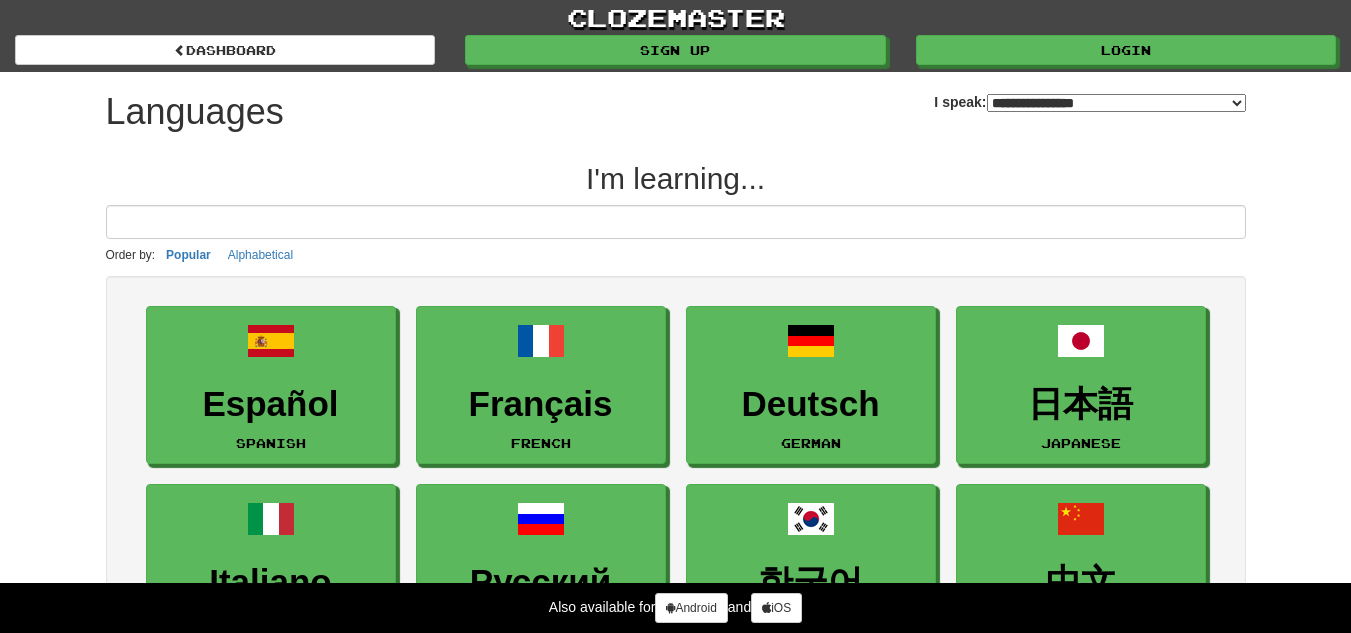 select on "*******" 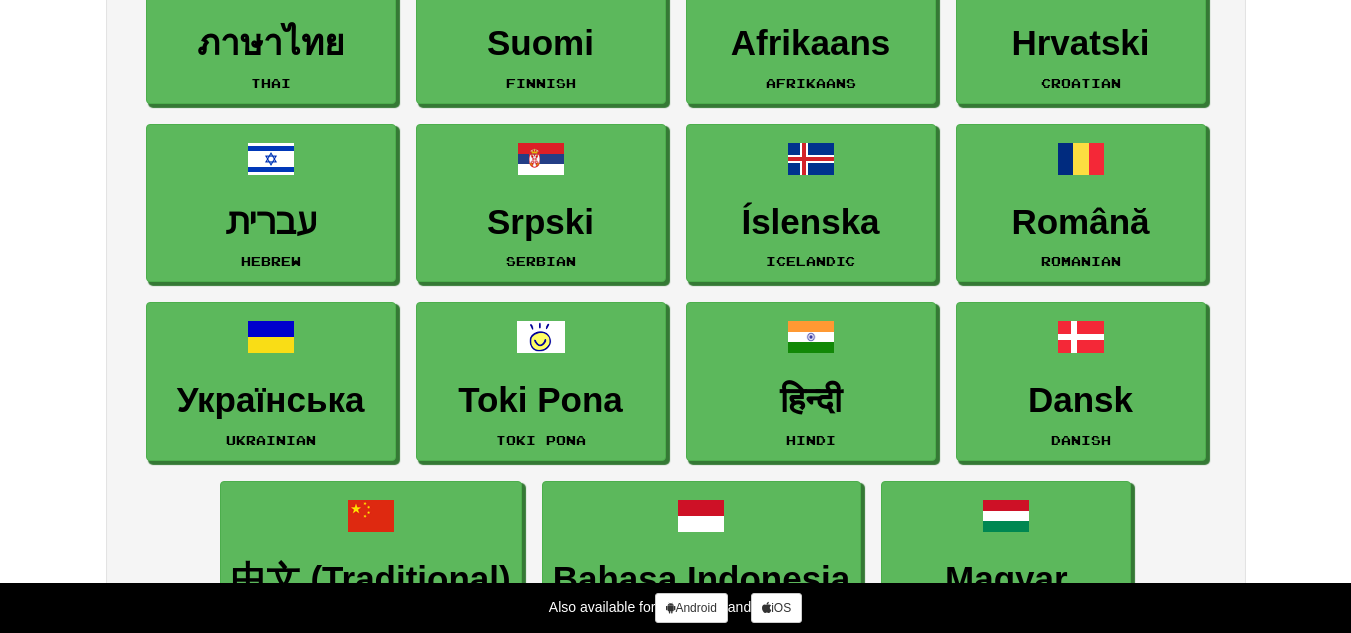 scroll, scrollTop: 1238, scrollLeft: 0, axis: vertical 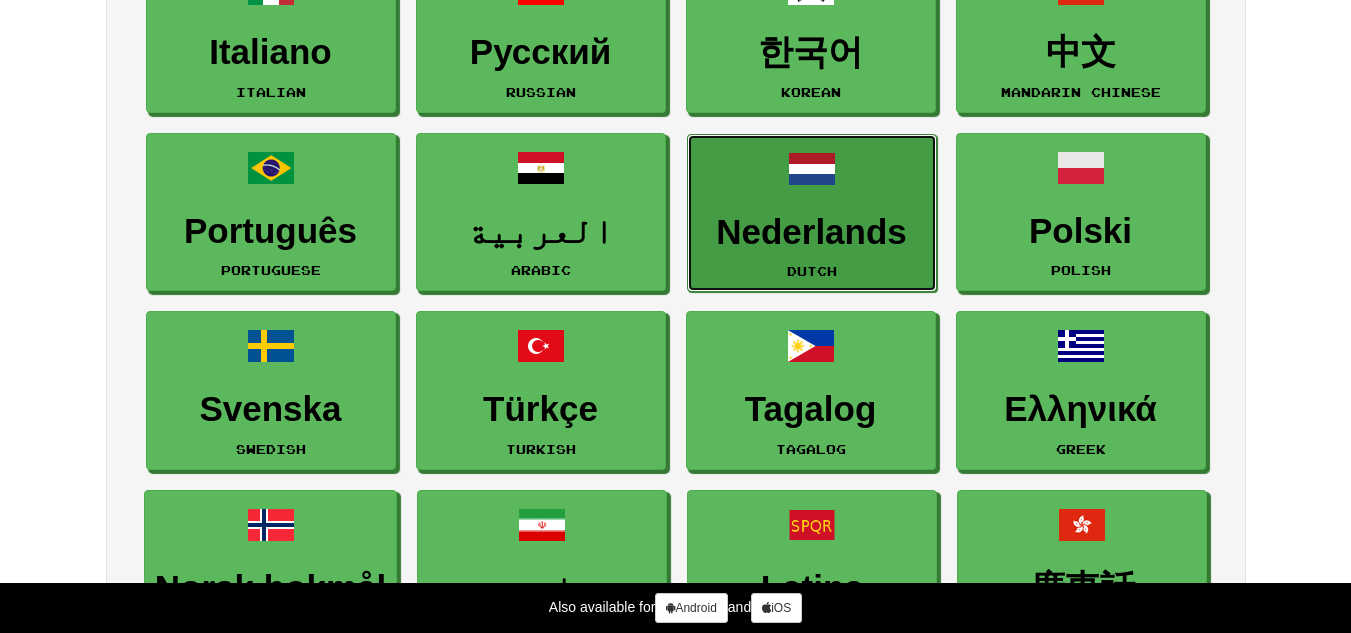 click on "Nederlands Dutch" at bounding box center (812, 213) 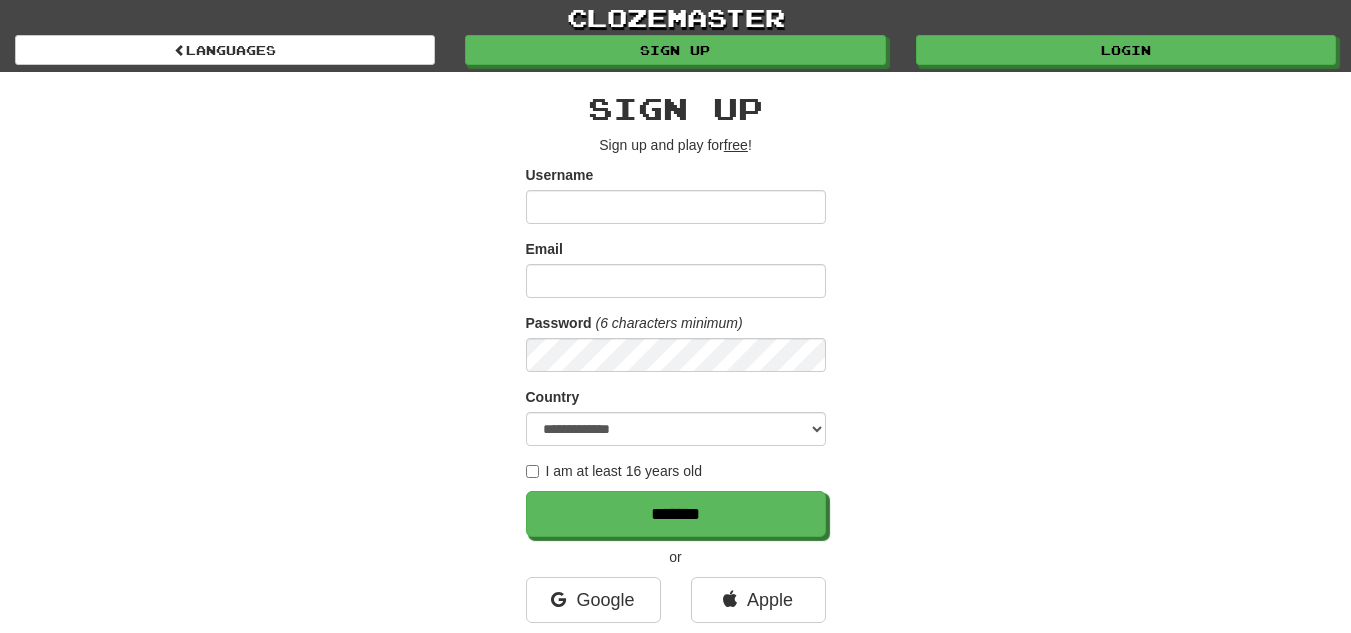 scroll, scrollTop: 0, scrollLeft: 0, axis: both 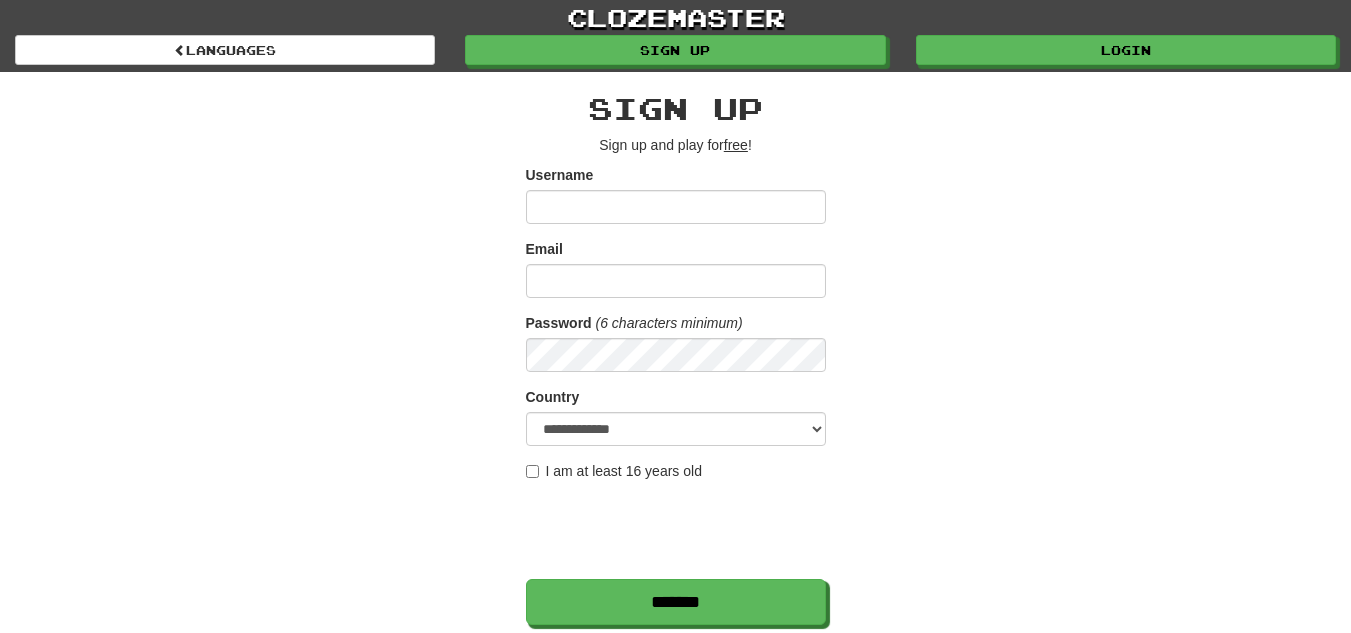 click on "Username" at bounding box center (676, 207) 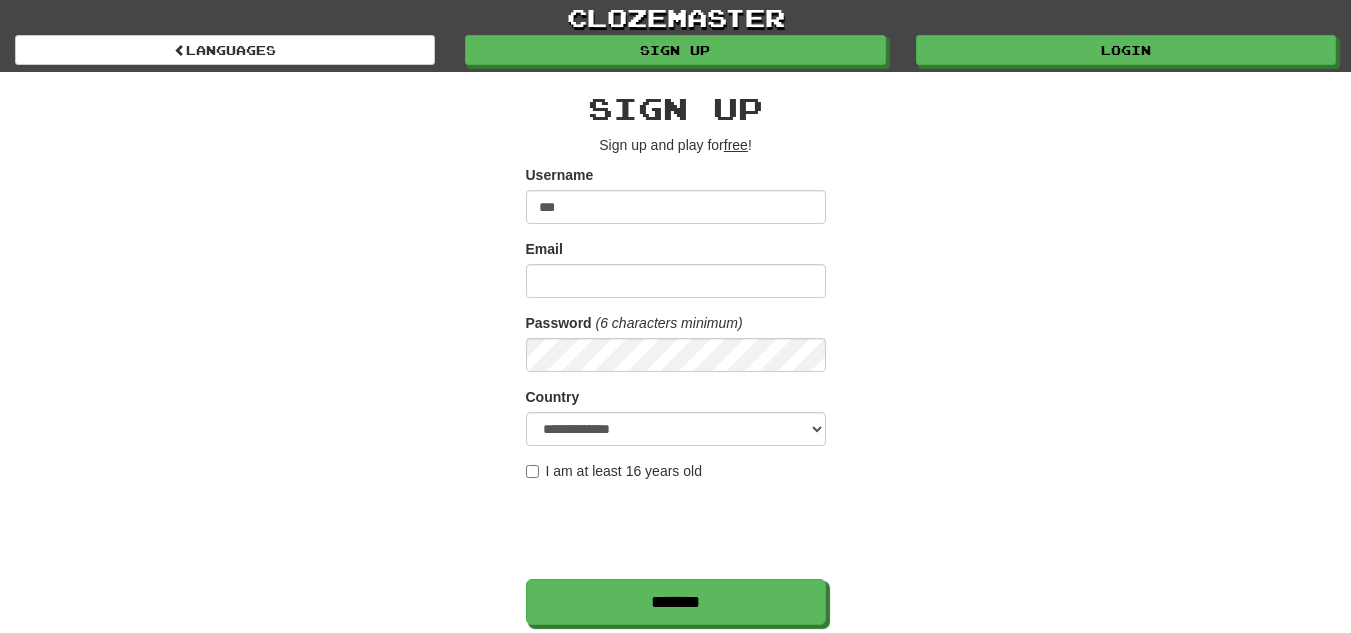 type on "***" 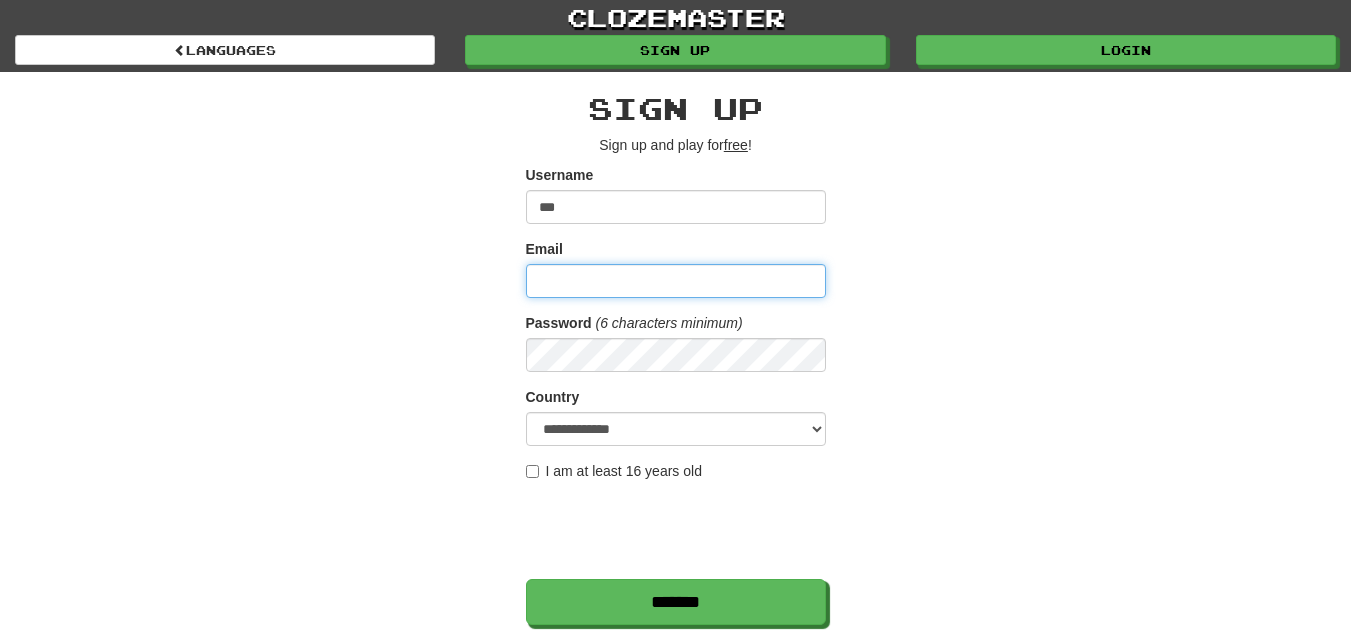 click on "Email" at bounding box center (676, 281) 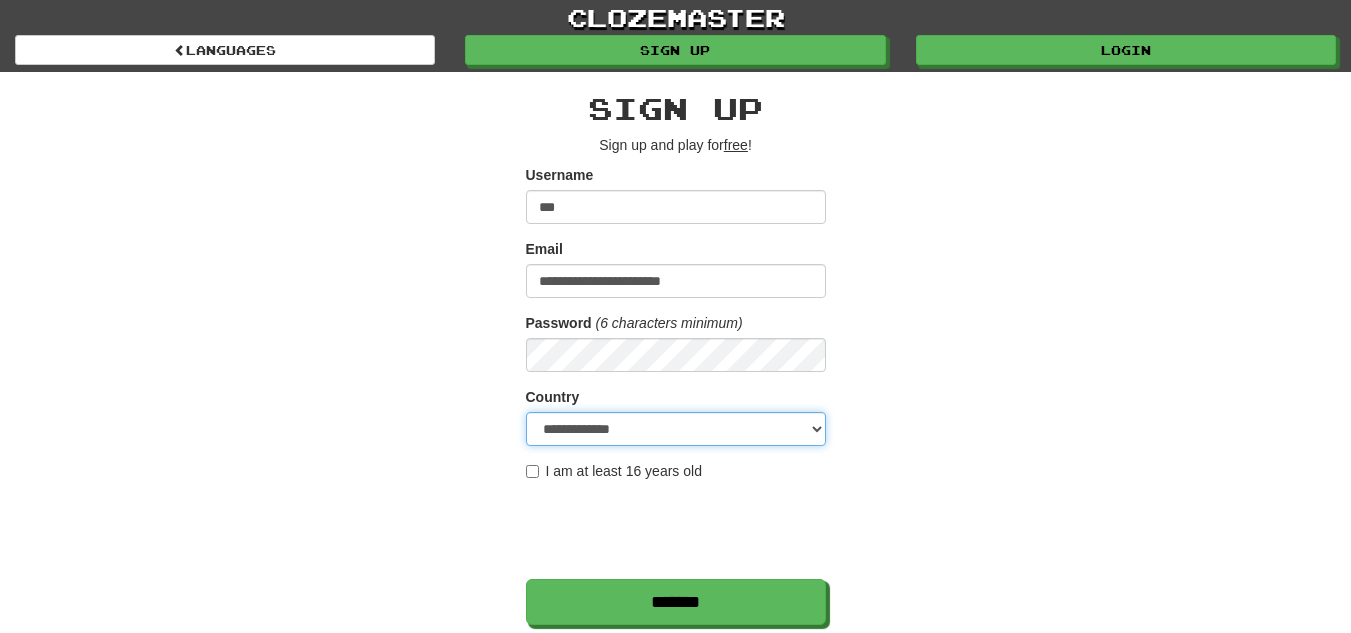 select on "**" 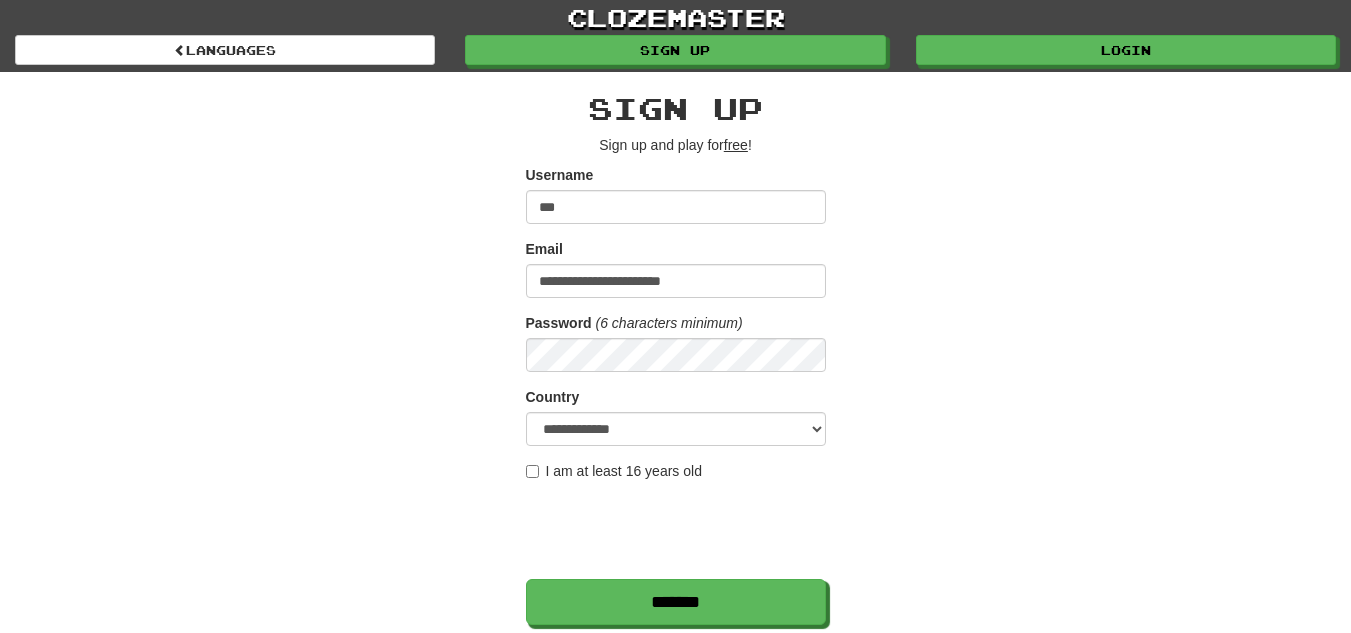 click on "I am at least 16 years old" at bounding box center (614, 471) 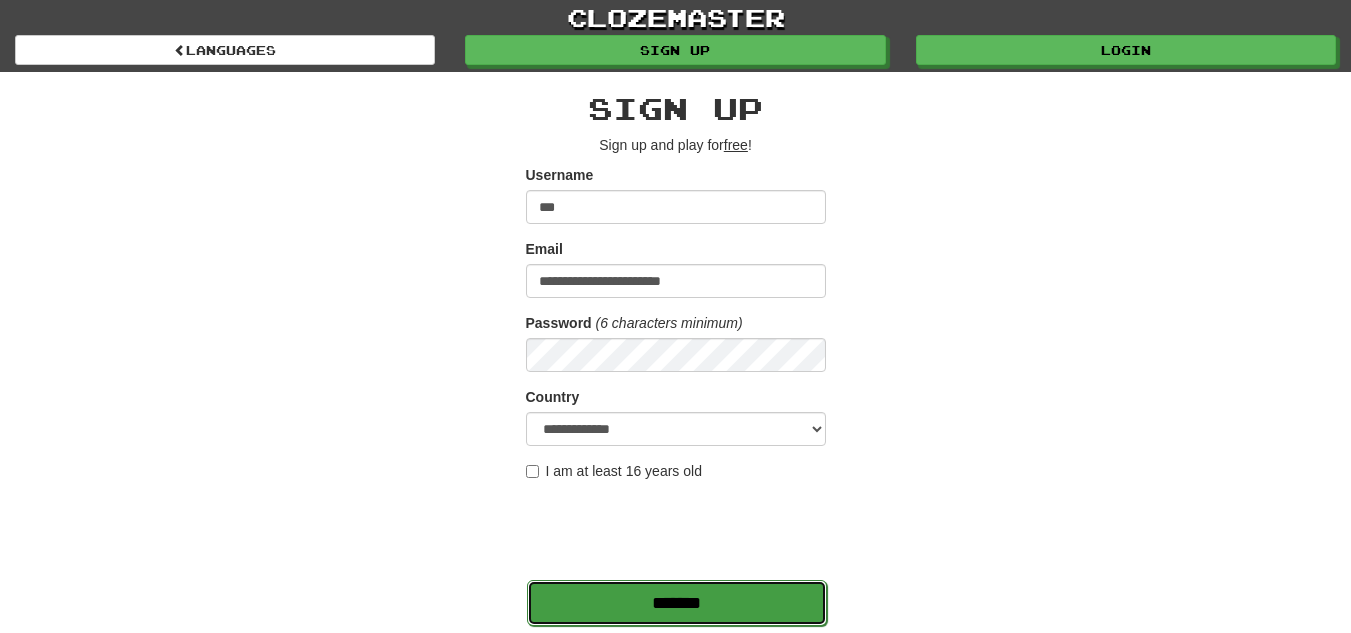 click on "*******" at bounding box center (677, 603) 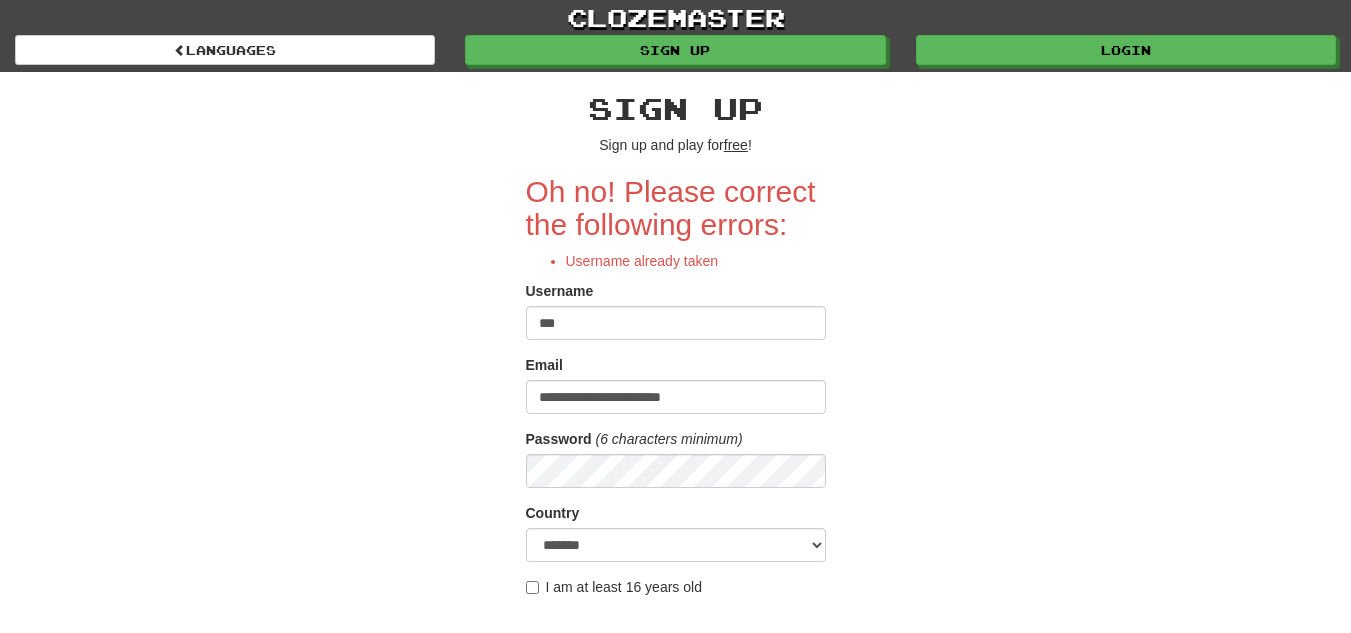scroll, scrollTop: 0, scrollLeft: 0, axis: both 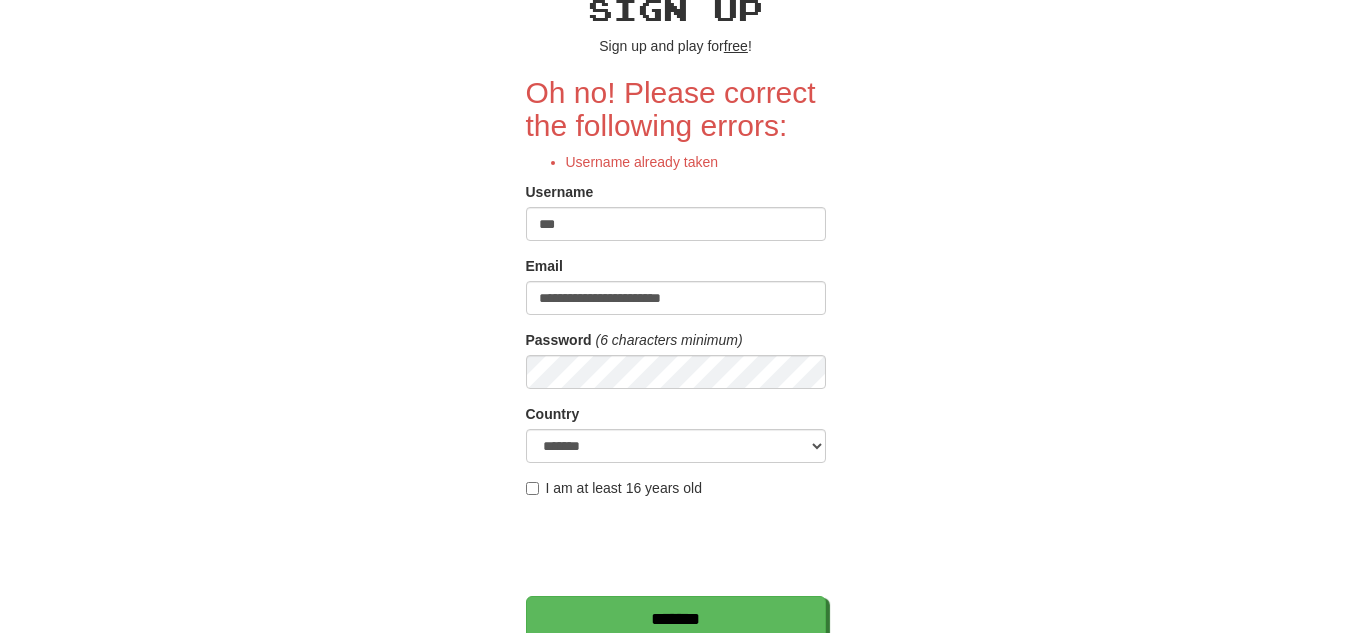 click on "Sign up
Sign up and play for  free !
Oh no! Please correct the following errors:
Username already taken
Username
***
Email
[EMAIL]
Password
(6 characters minimum)
Country
[COUNTRY]
[COUNTRY]
[COUNTRY]
[COUNTRY]
[COUNTRY]
[COUNTRY]
[COUNTRY]
[COUNTRY]
[COUNTRY]
[COUNTRY]
[COUNTRY]
[COUNTRY]
[COUNTRY]
[COUNTRY]
[COUNTRY]
[COUNTRY]
[COUNTRY]
[COUNTRY]
[COUNTRY]
[COUNTRY]
[COUNTRY]
[COUNTRY]
[COUNTRY]
[COUNTRY]
[COUNTRY]
[COUNTRY]
[COUNTRY]
[COUNTRY]
[COUNTRY]
[COUNTRY]
[COUNTRY]
[COUNTRY]
[COUNTRY]
[COUNTRY]
[COUNTRY]
[COUNTRY]
[COUNTRY]
[COUNTRY]
[COUNTRY]
[COUNTRY]
[COUNTRY]
[COUNTRY]
[COUNTRY]
[COUNTRY]
[COUNTRY]
[COUNTRY]" at bounding box center (676, 380) 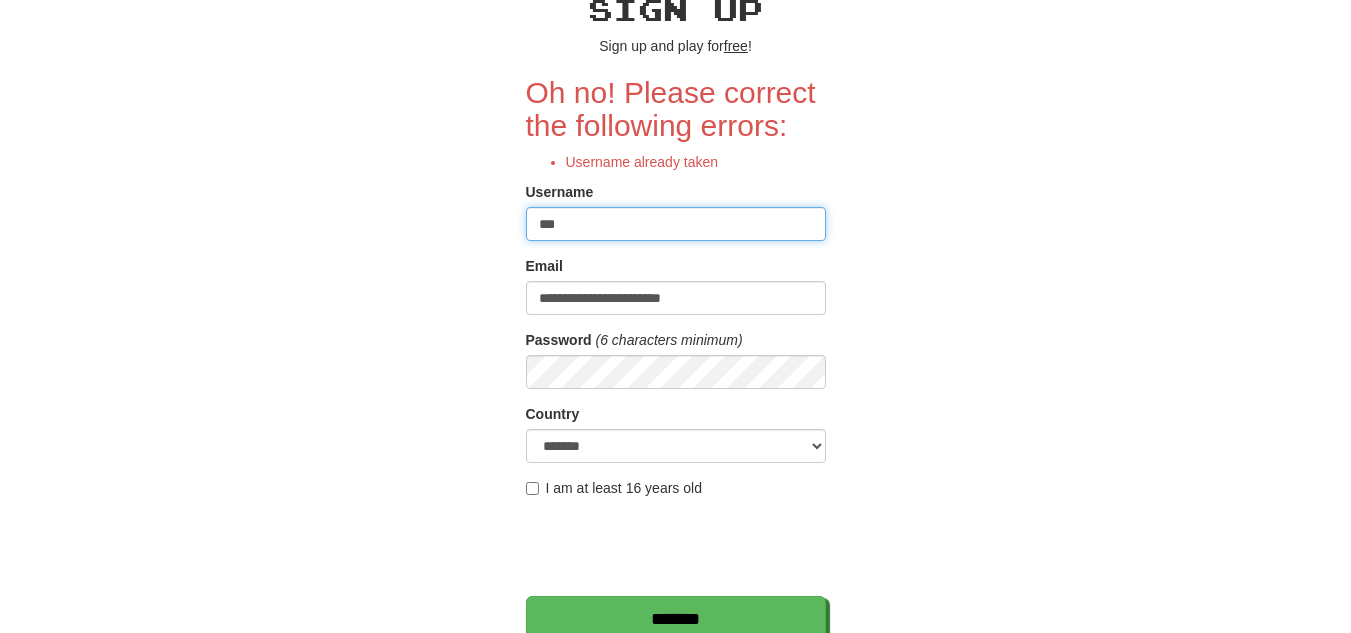 click on "***" at bounding box center (676, 224) 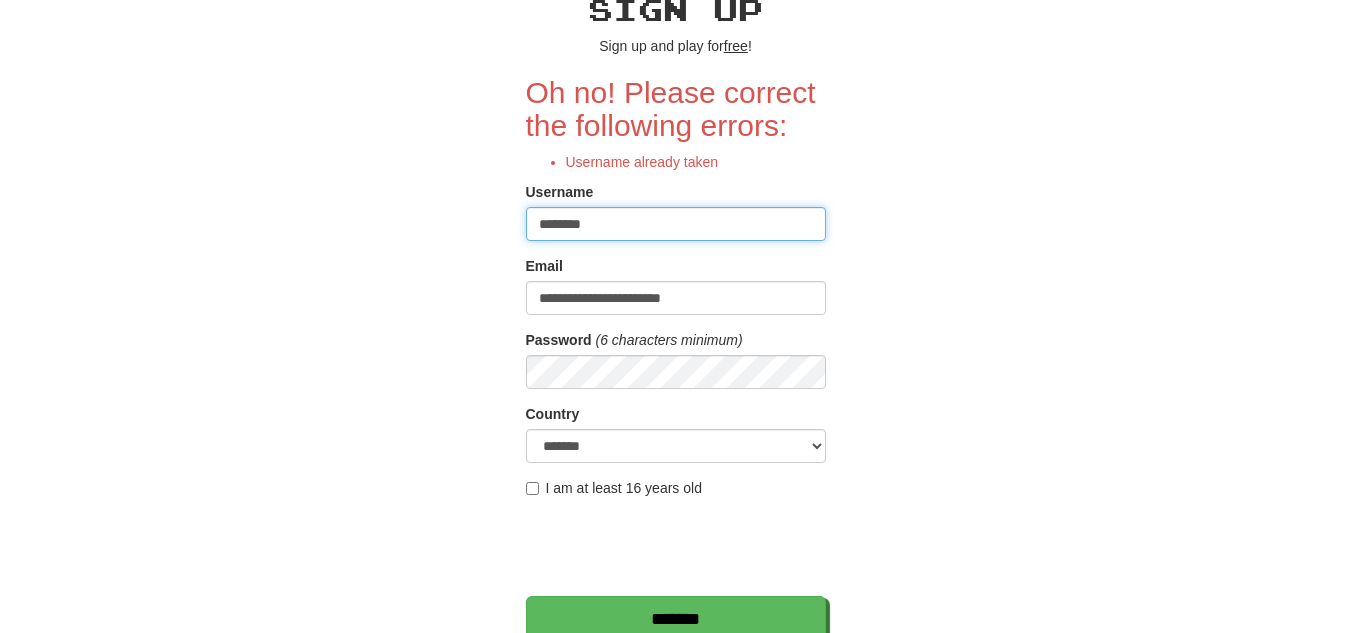 type on "********" 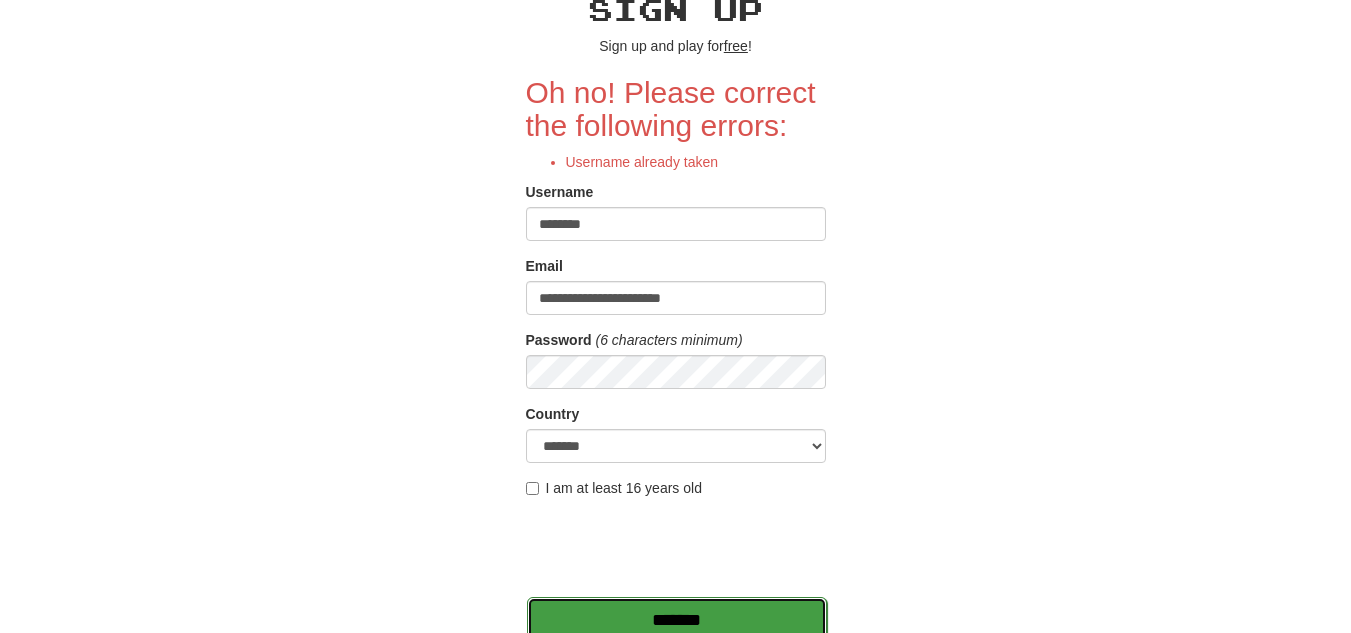 click on "*******" at bounding box center [677, 620] 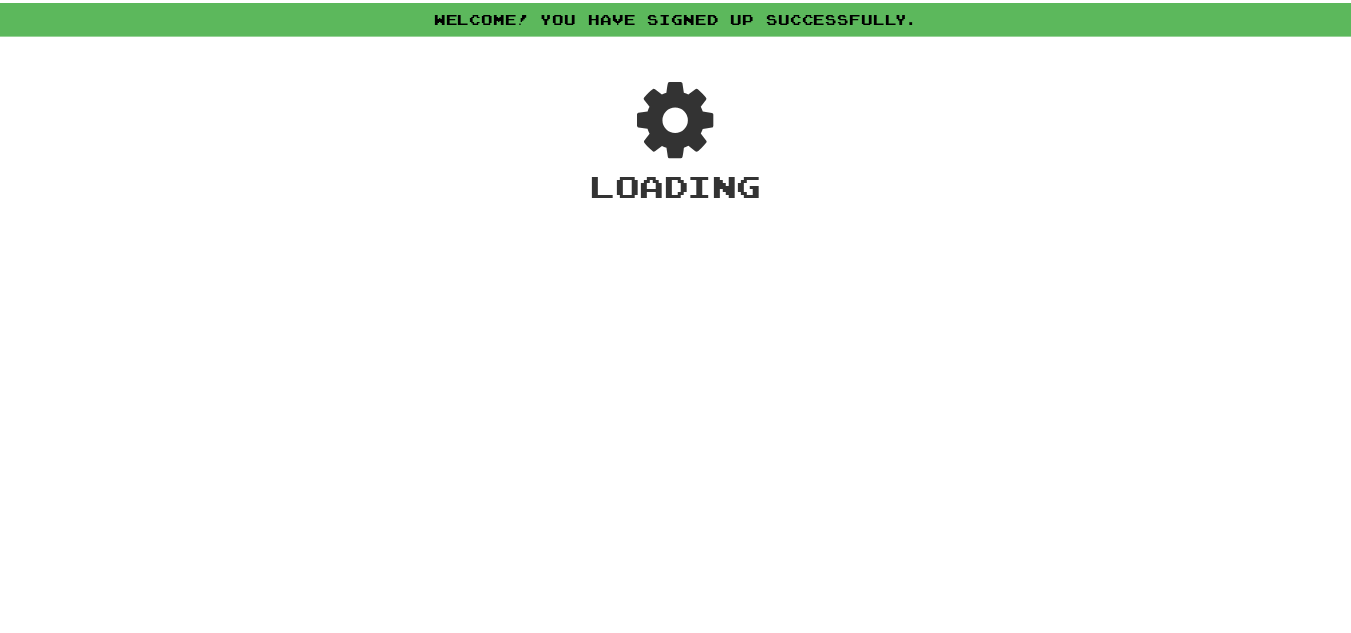 scroll, scrollTop: 0, scrollLeft: 0, axis: both 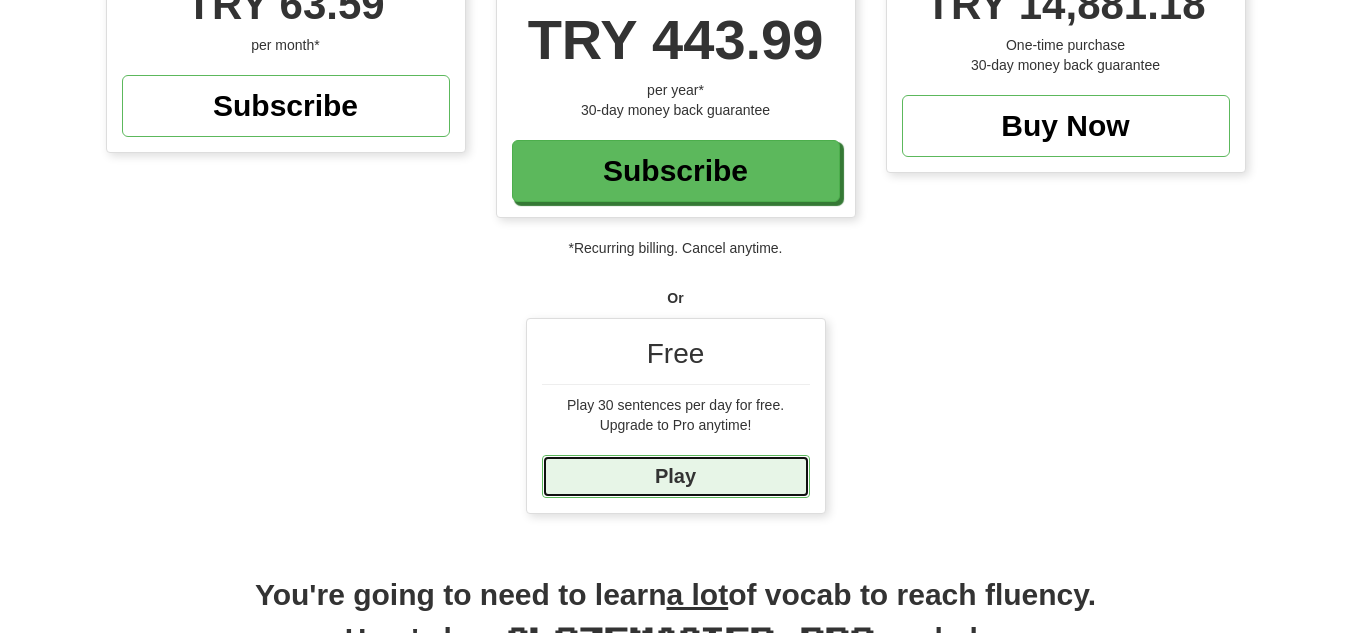 click on "Play" at bounding box center [676, 476] 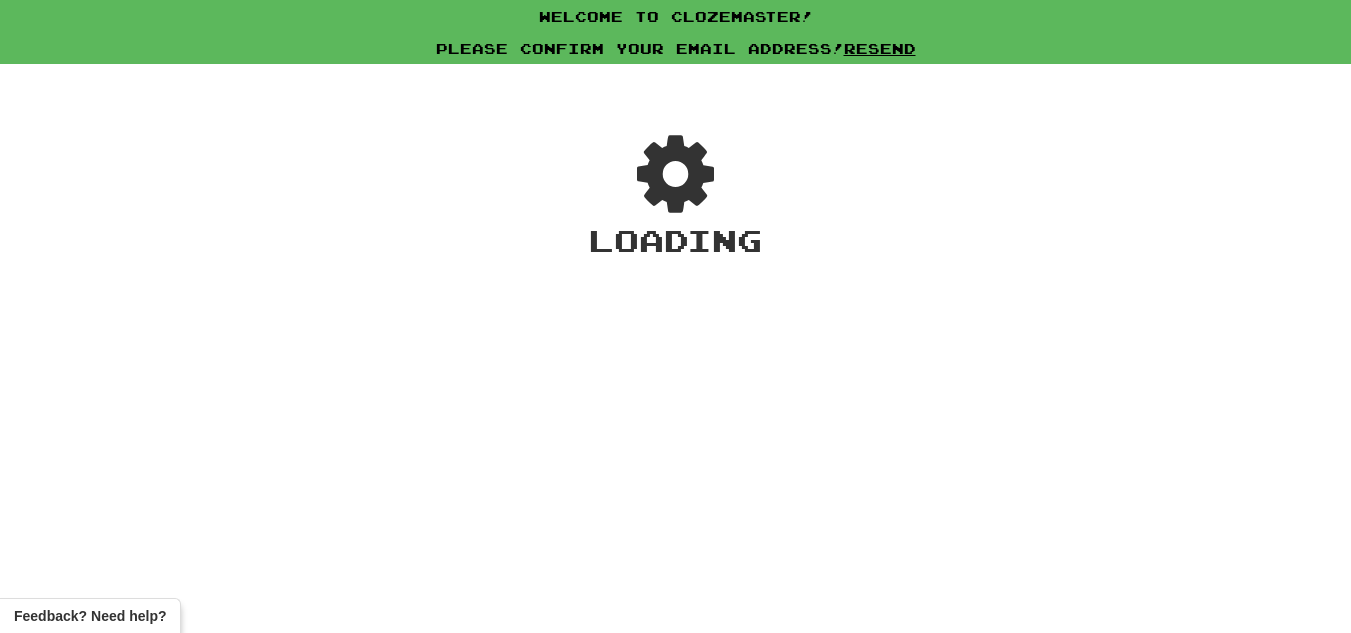 scroll, scrollTop: 0, scrollLeft: 0, axis: both 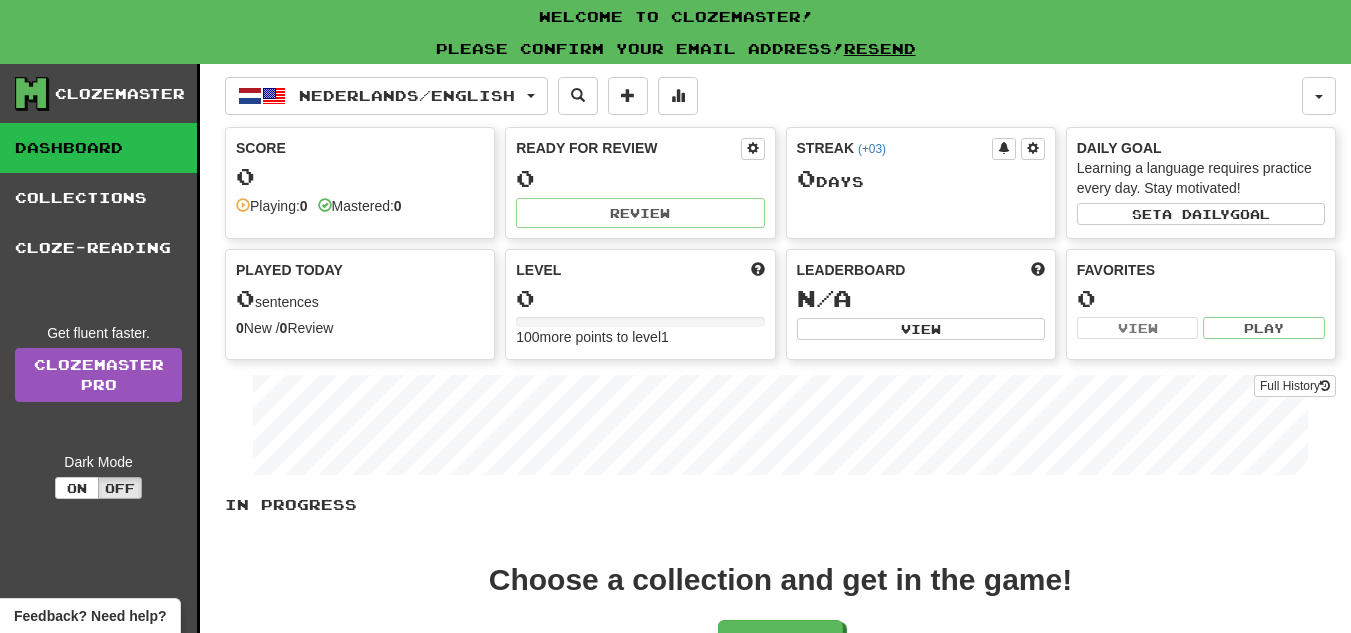 drag, startPoint x: 1365, startPoint y: 65, endPoint x: 1361, endPoint y: 11, distance: 54.147945 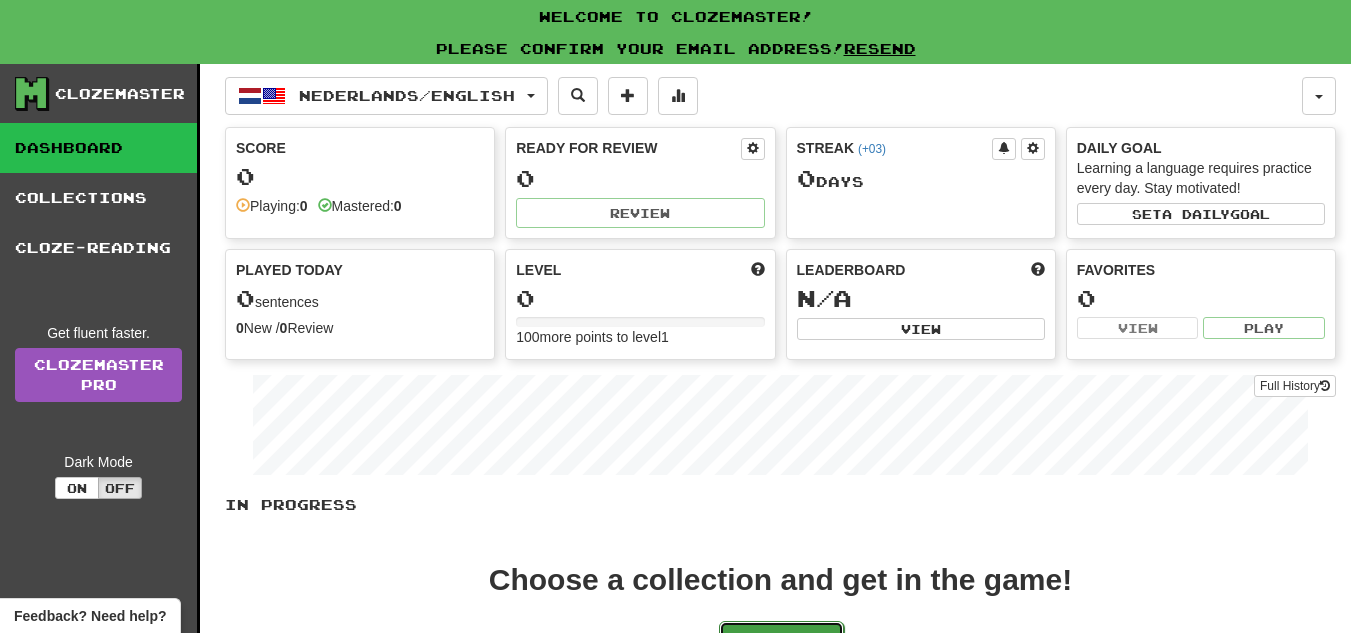 click at bounding box center (818, 643) 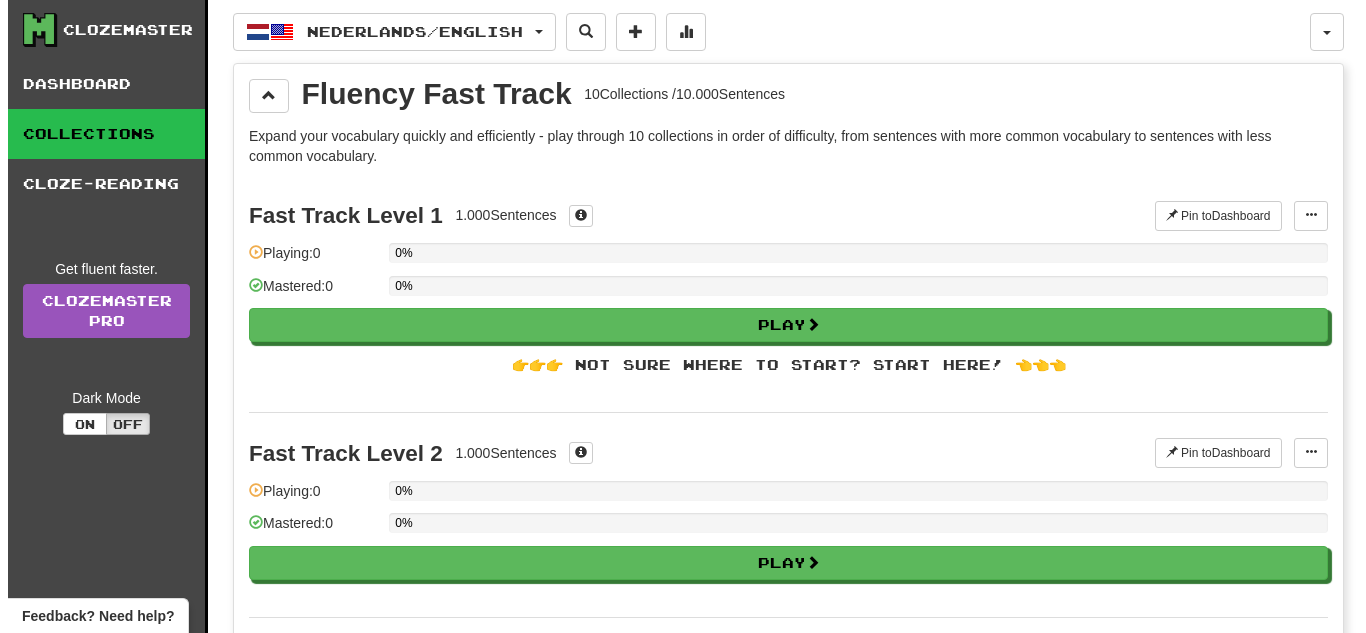 scroll, scrollTop: 70, scrollLeft: 0, axis: vertical 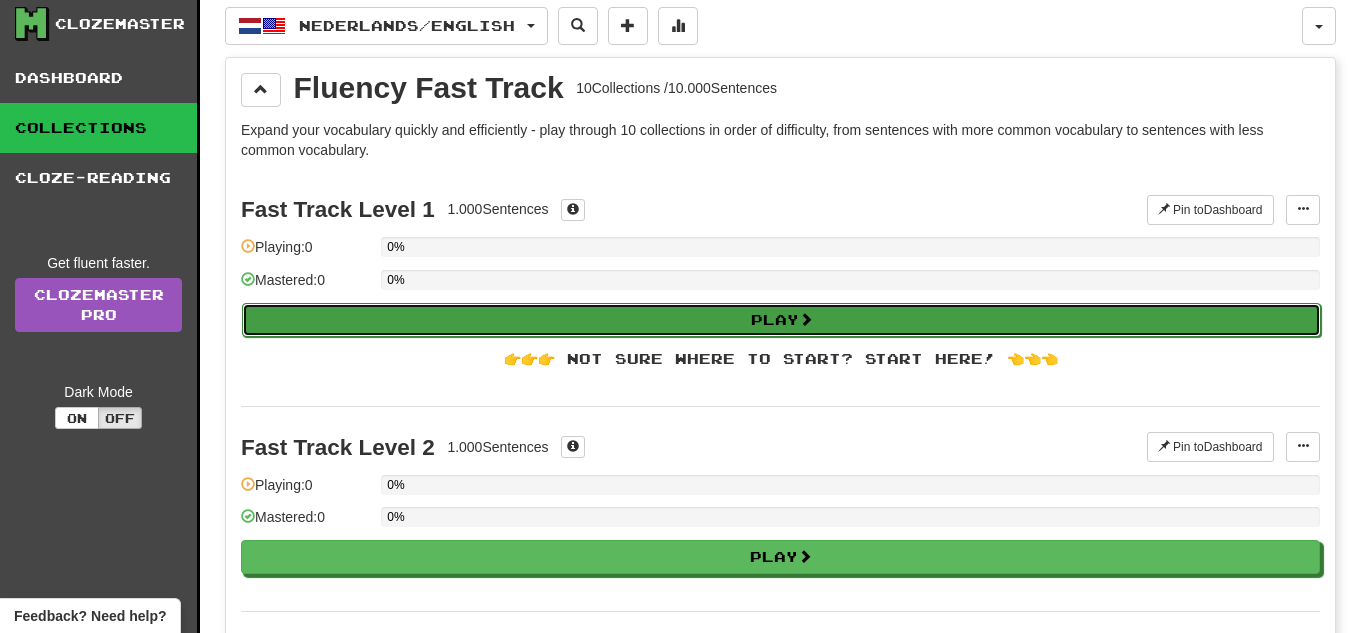 click on "Play" at bounding box center [781, 320] 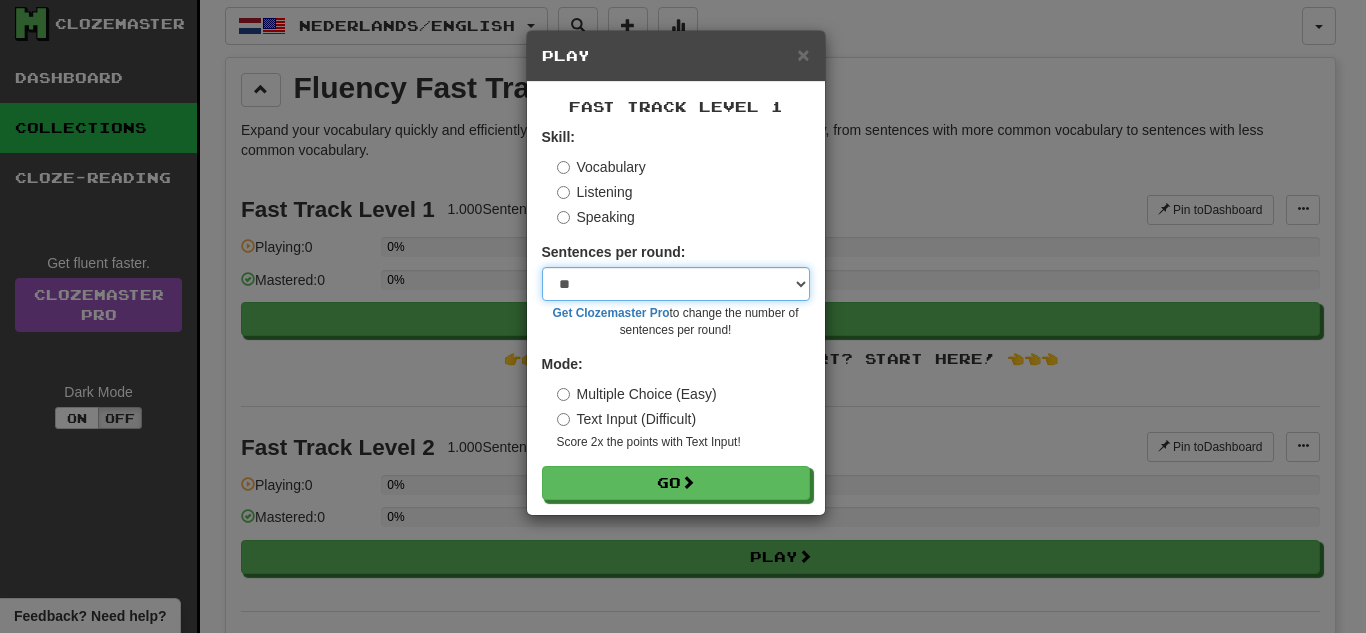 click on "* ** ** ** ** ** *** ********" at bounding box center [676, 284] 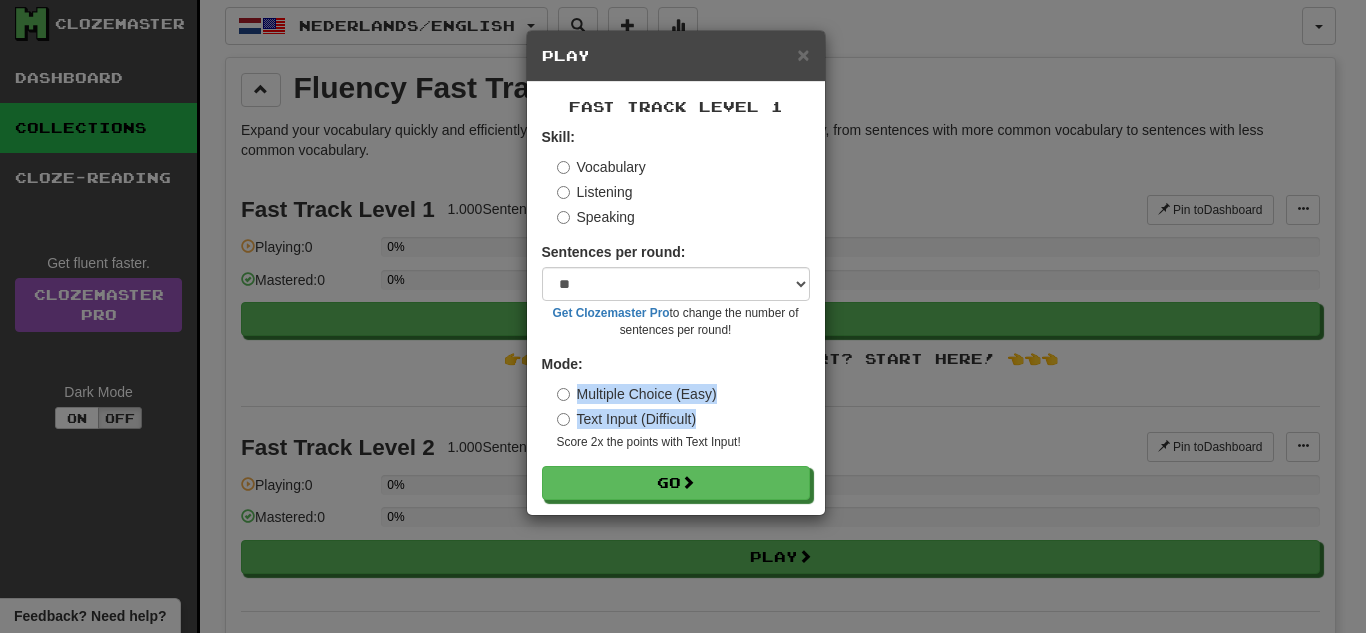 drag, startPoint x: 643, startPoint y: 349, endPoint x: 778, endPoint y: 414, distance: 149.83324 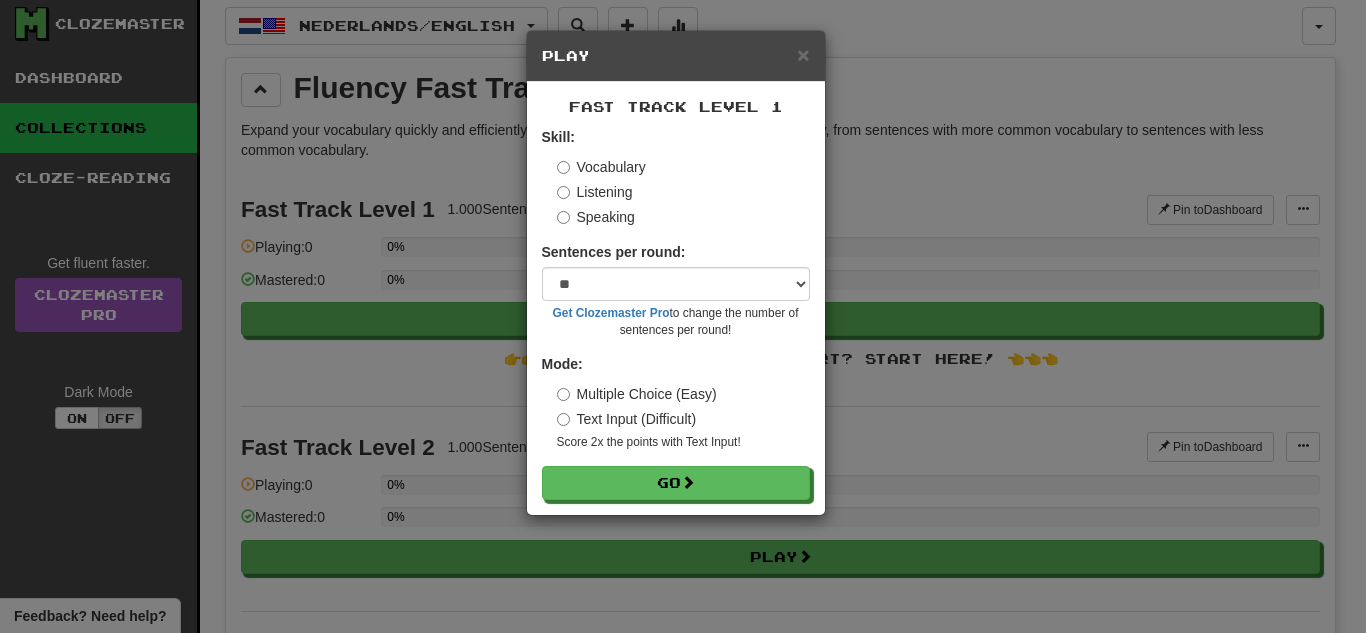 click on "Text Input (Difficult)" at bounding box center [683, 419] 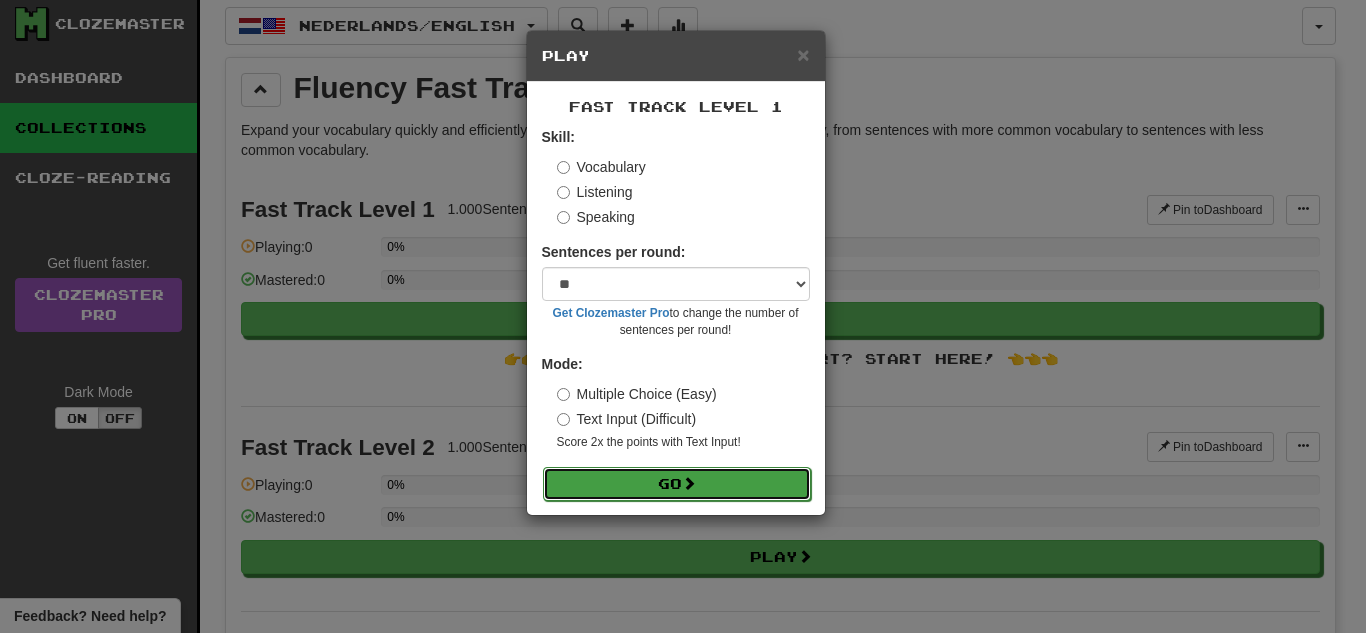 click on "Go" at bounding box center [677, 484] 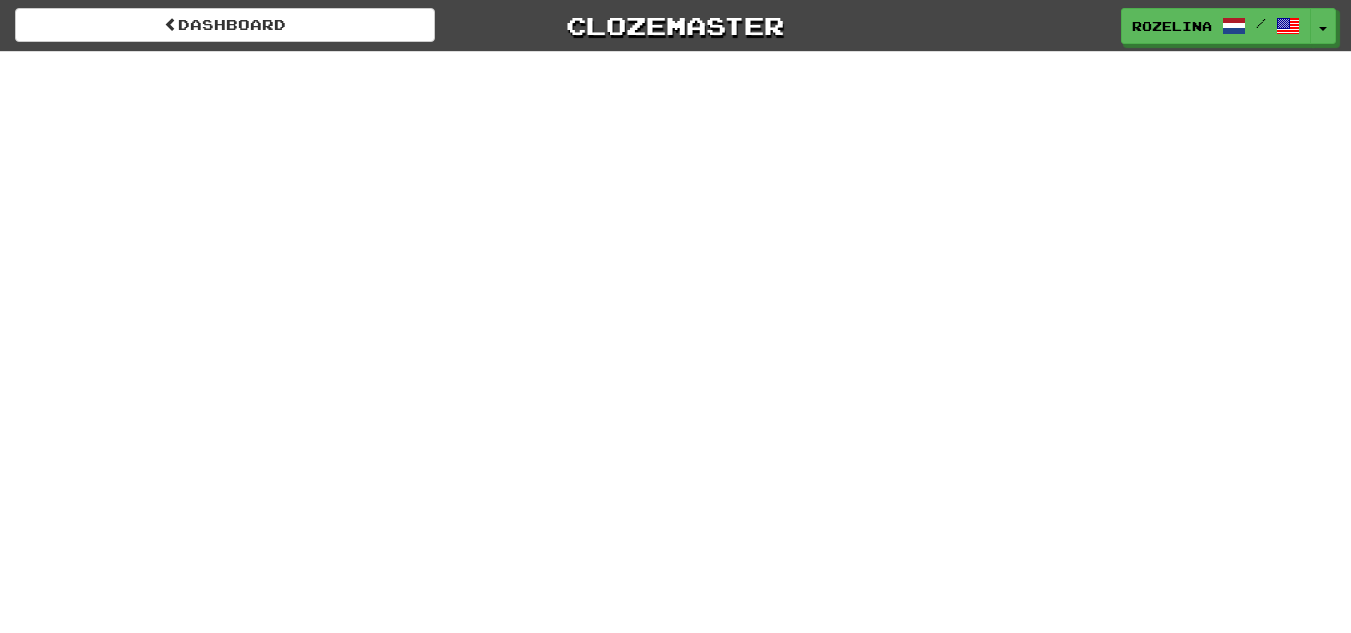 scroll, scrollTop: 0, scrollLeft: 0, axis: both 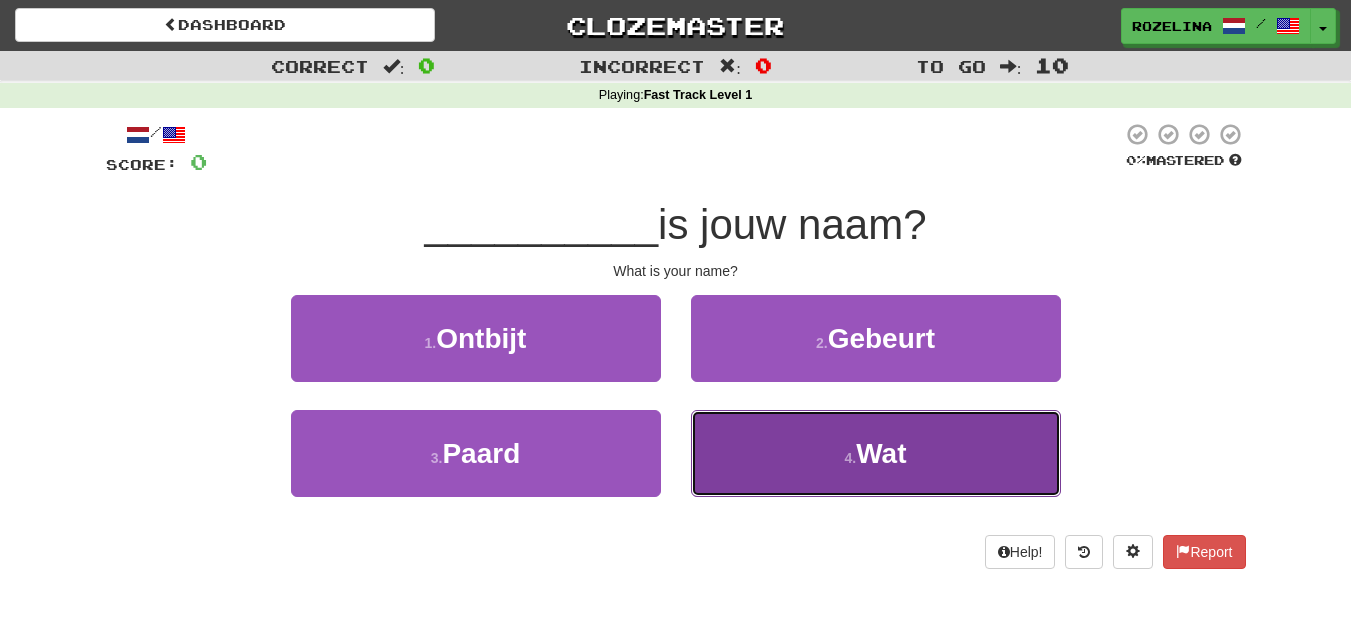 click on "4 .  Wat" at bounding box center (876, 453) 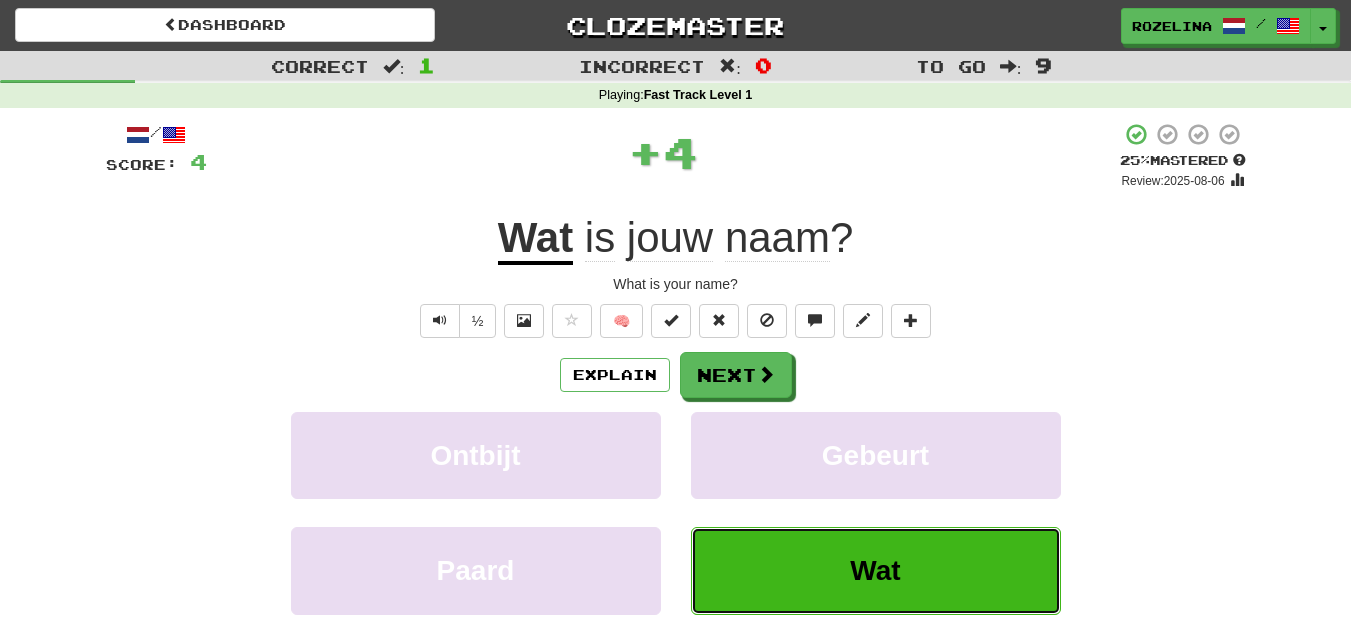 click on "Wat" at bounding box center (875, 570) 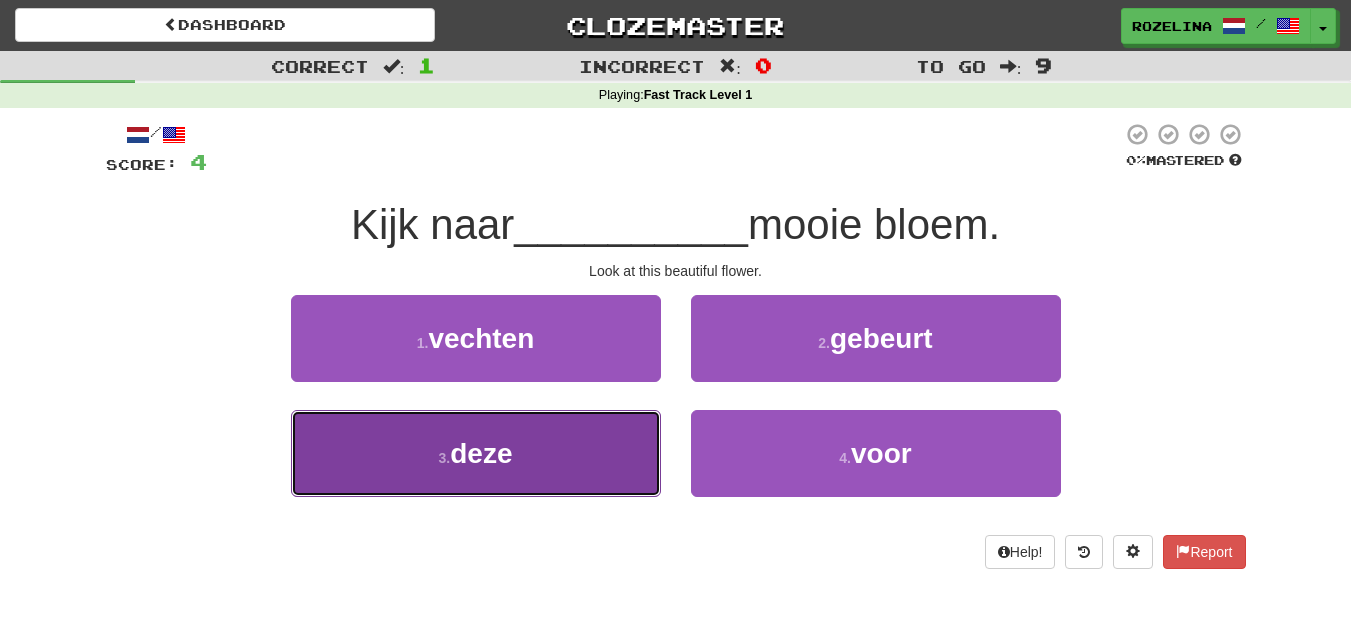 click on "3 .  deze" at bounding box center (476, 453) 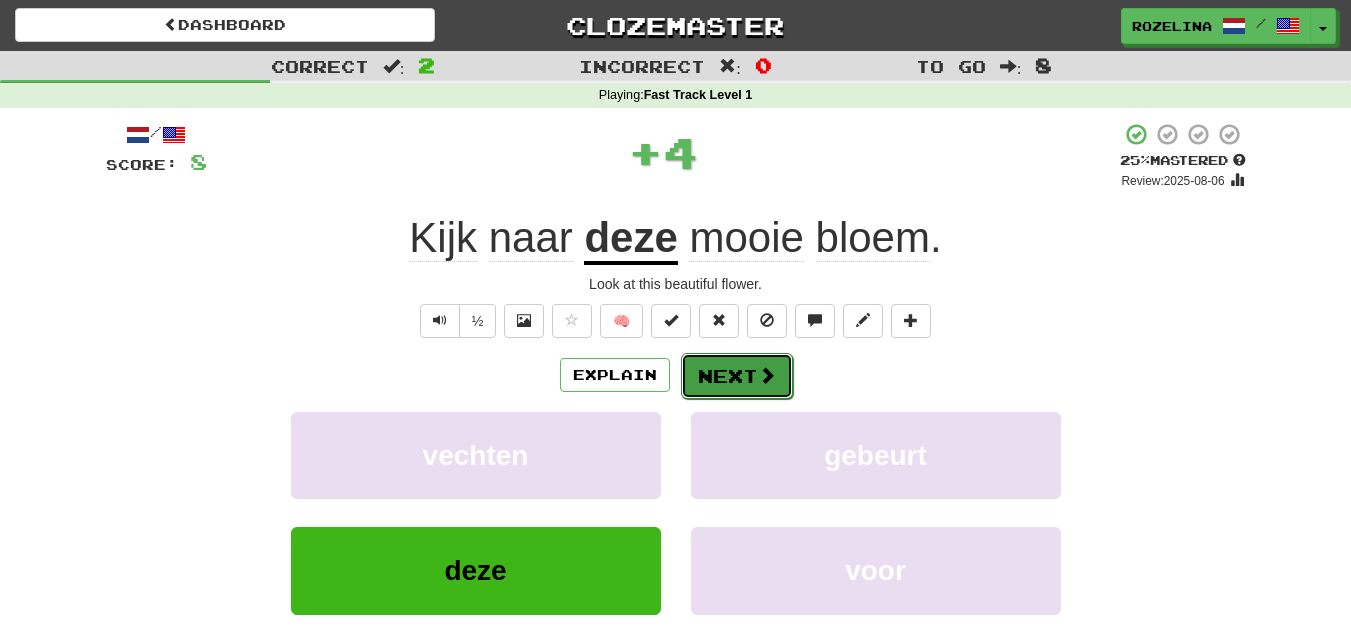click on "Next" at bounding box center (737, 376) 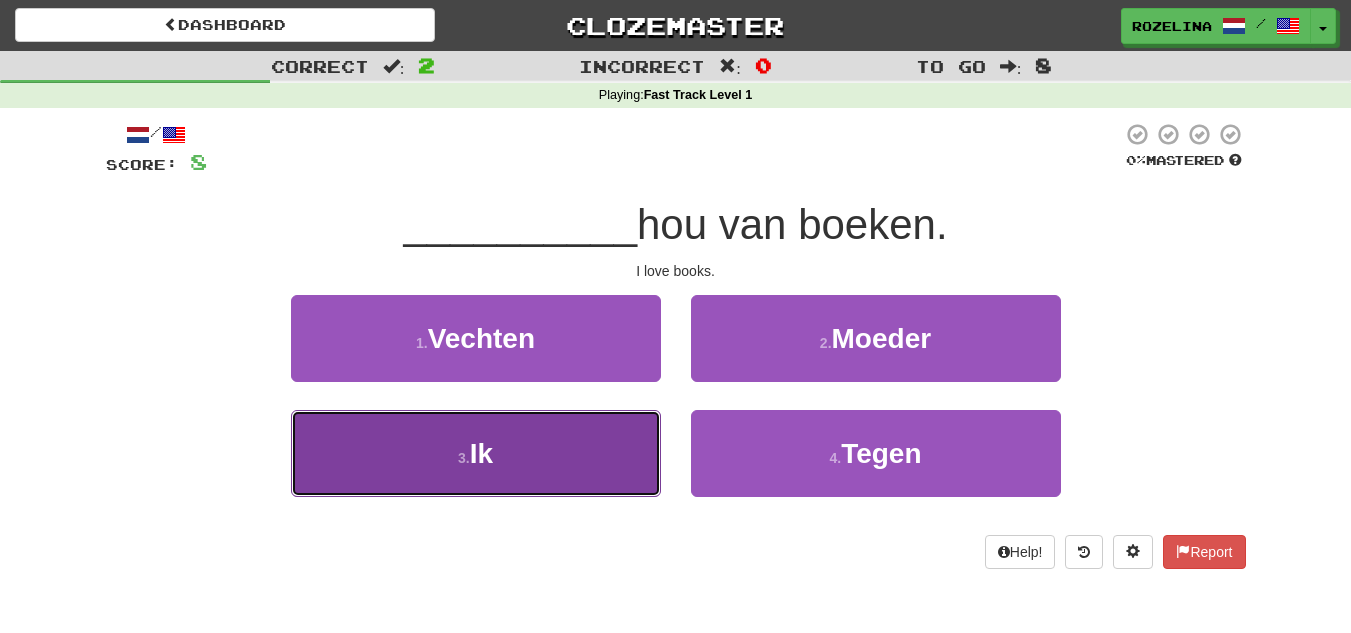 click on "3 .  Ik" at bounding box center (476, 453) 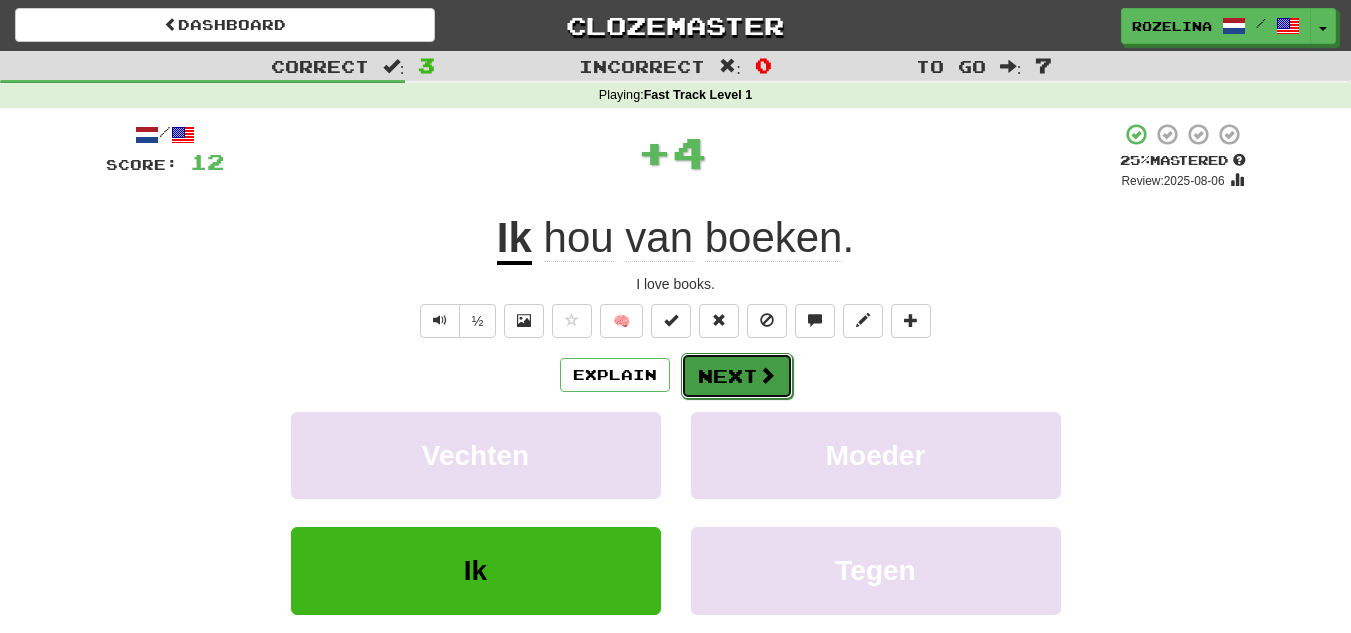 click on "Next" at bounding box center [737, 376] 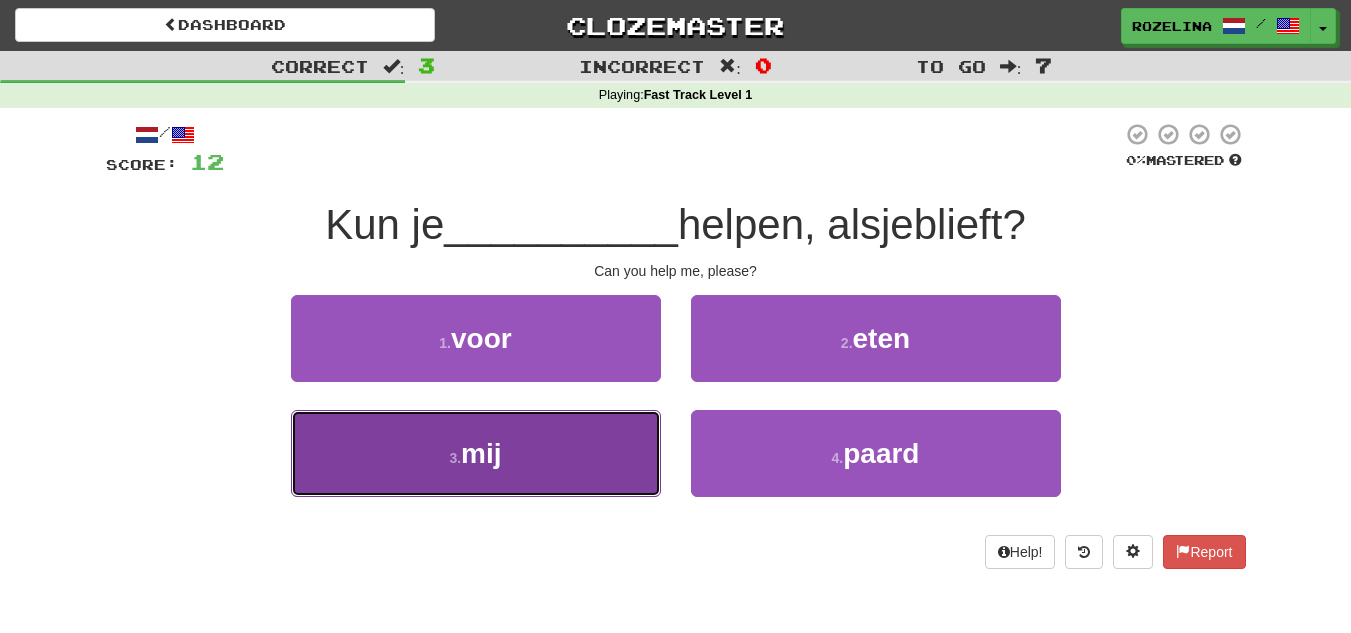 click on "3 .  mij" at bounding box center [476, 453] 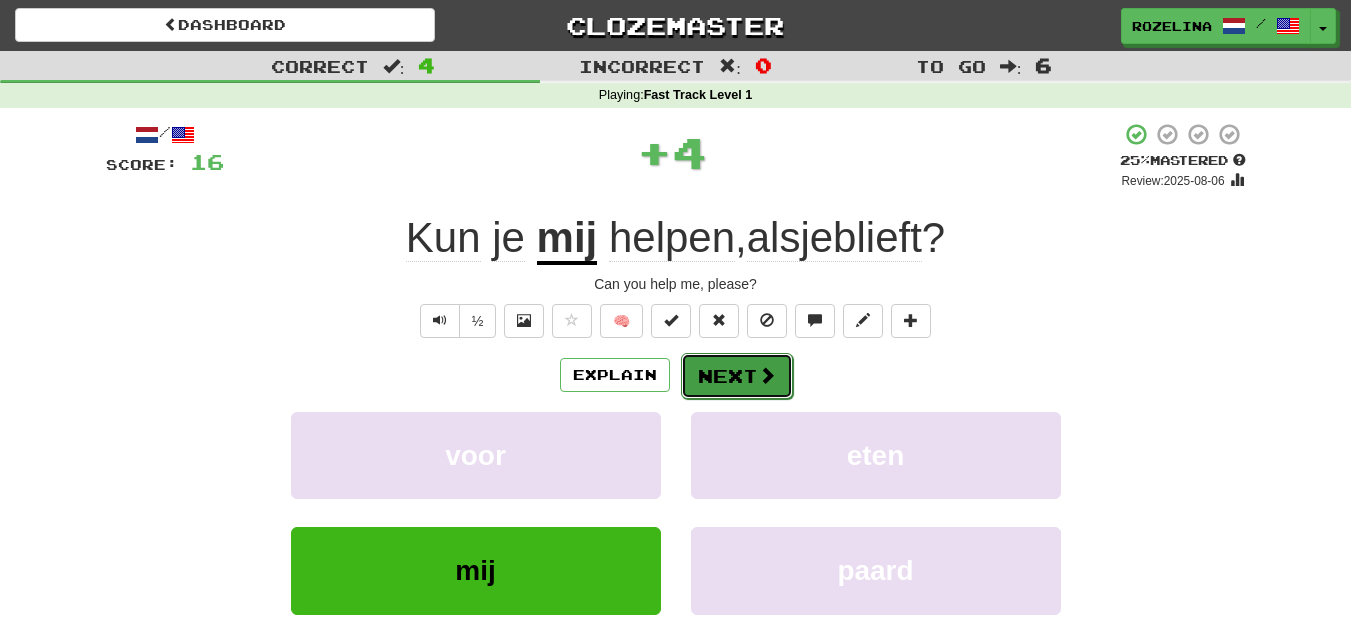 click at bounding box center [767, 375] 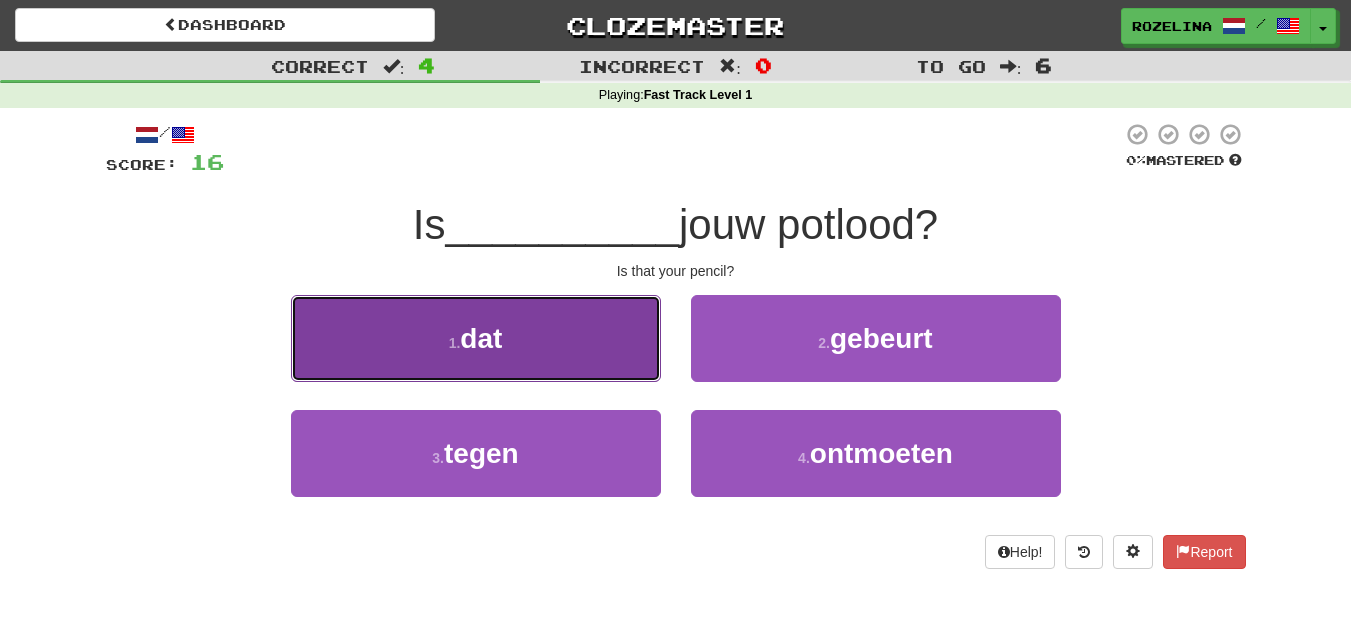 click on "1 .  dat" at bounding box center (476, 338) 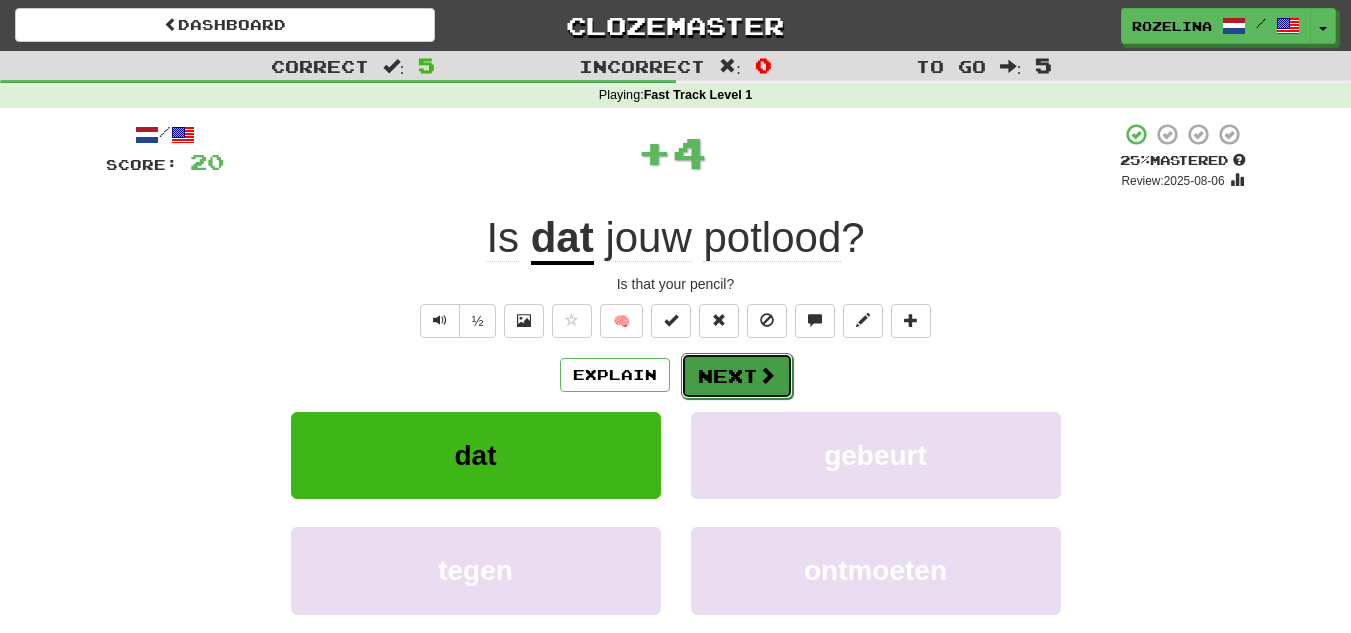 click at bounding box center [767, 375] 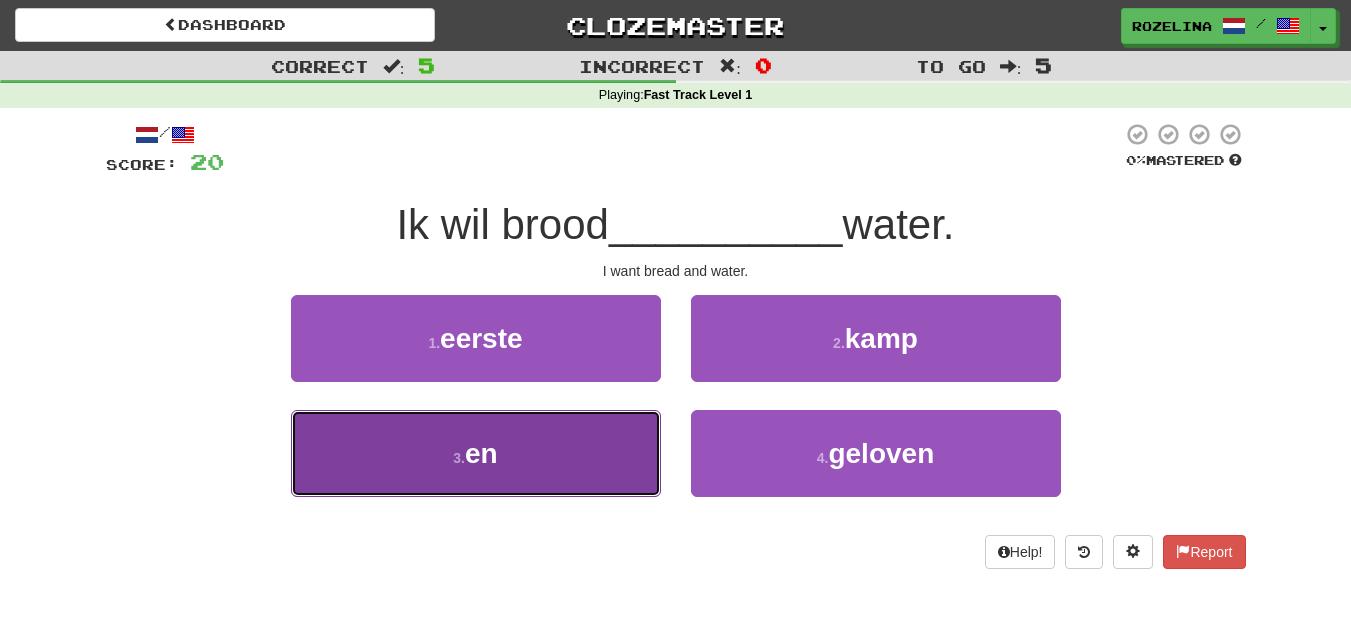 click on "3 .  en" at bounding box center [476, 453] 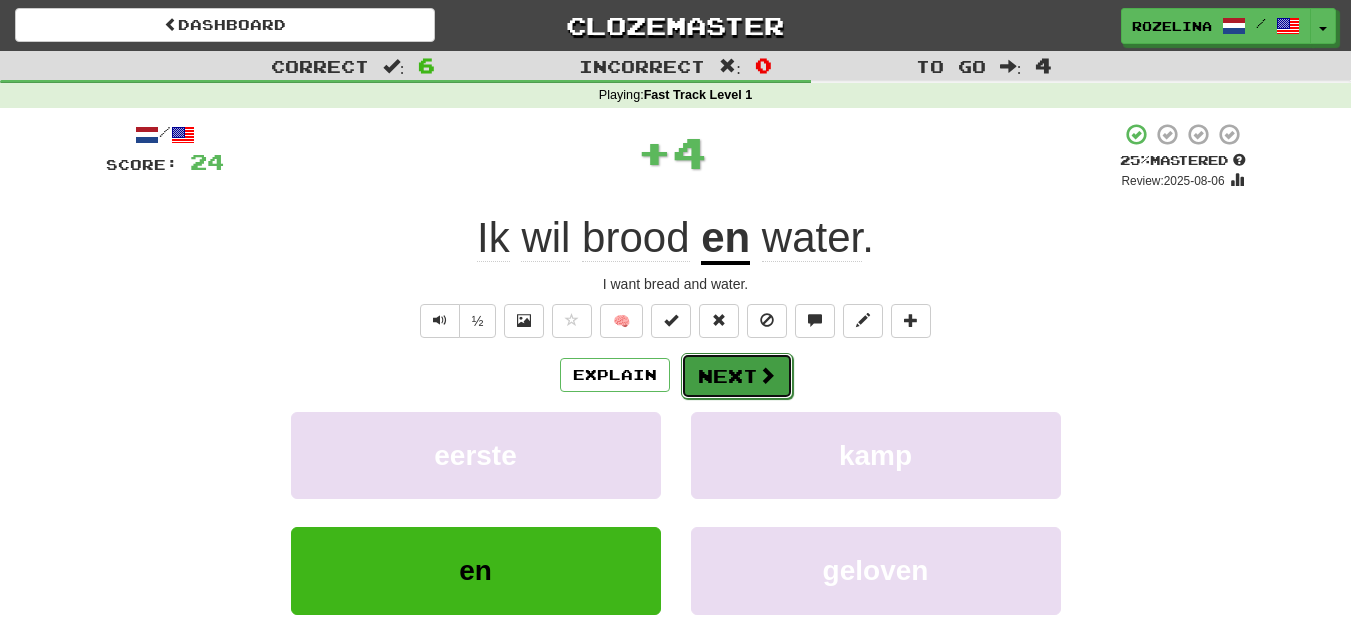 click on "Next" at bounding box center (737, 376) 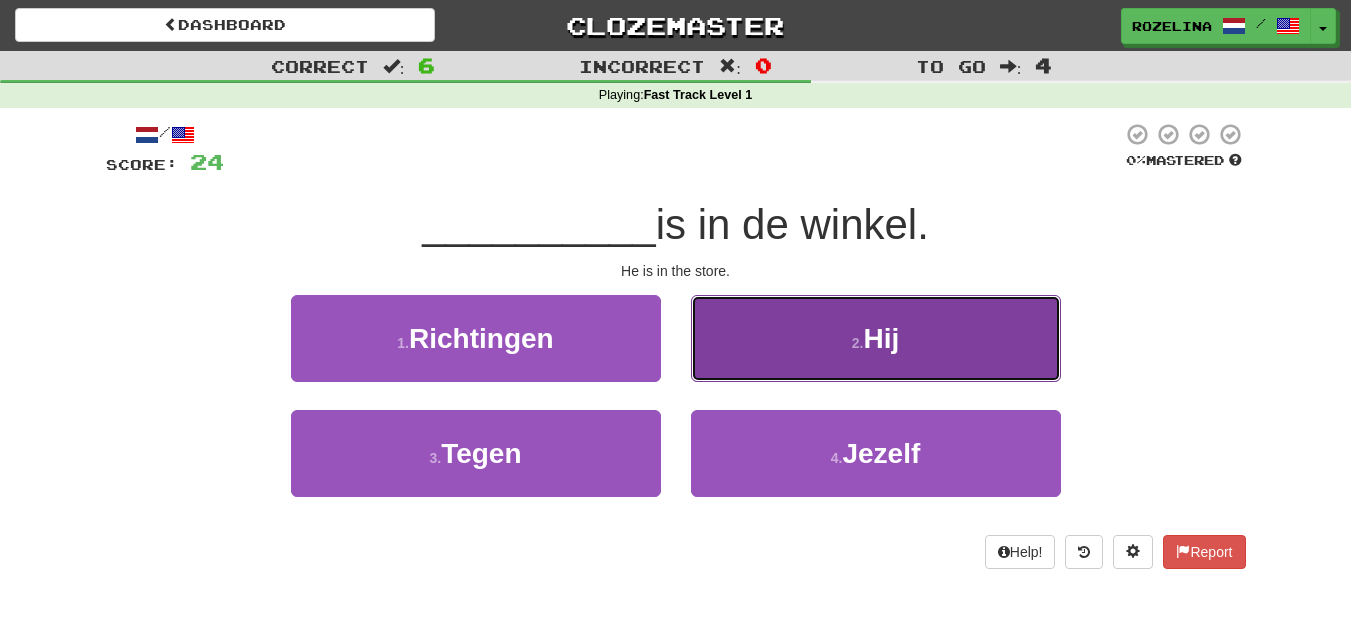 click on "2 .  Hij" at bounding box center [876, 338] 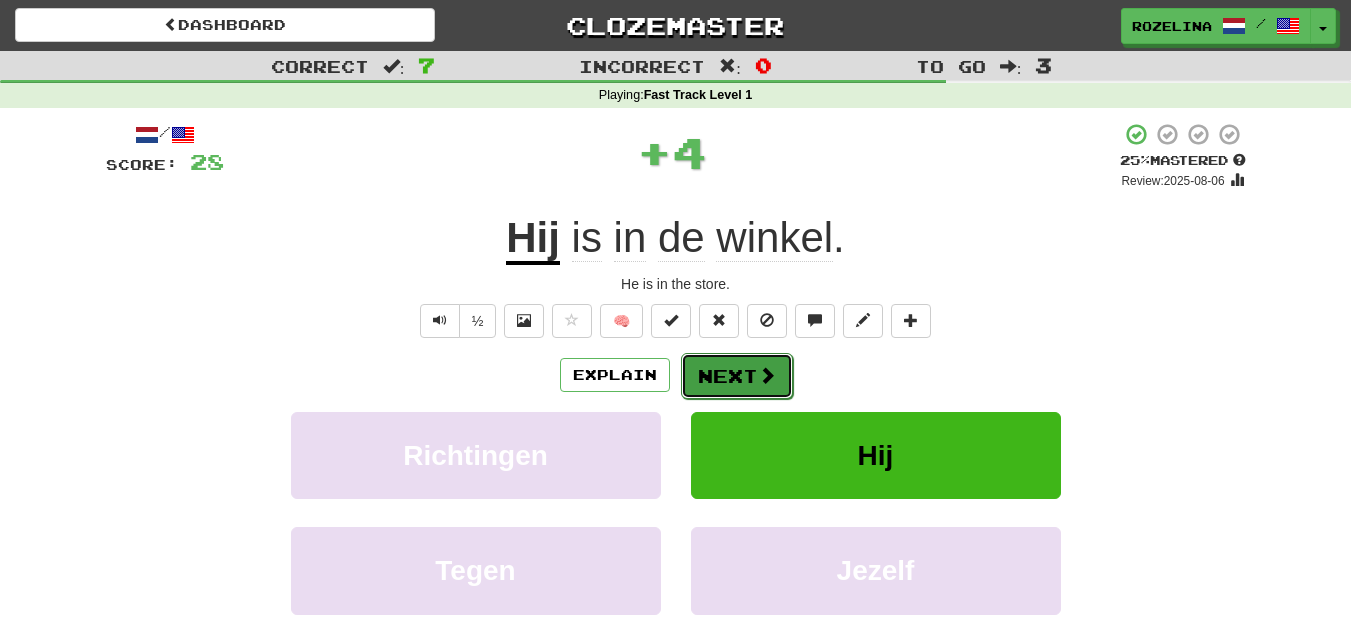 click at bounding box center [767, 375] 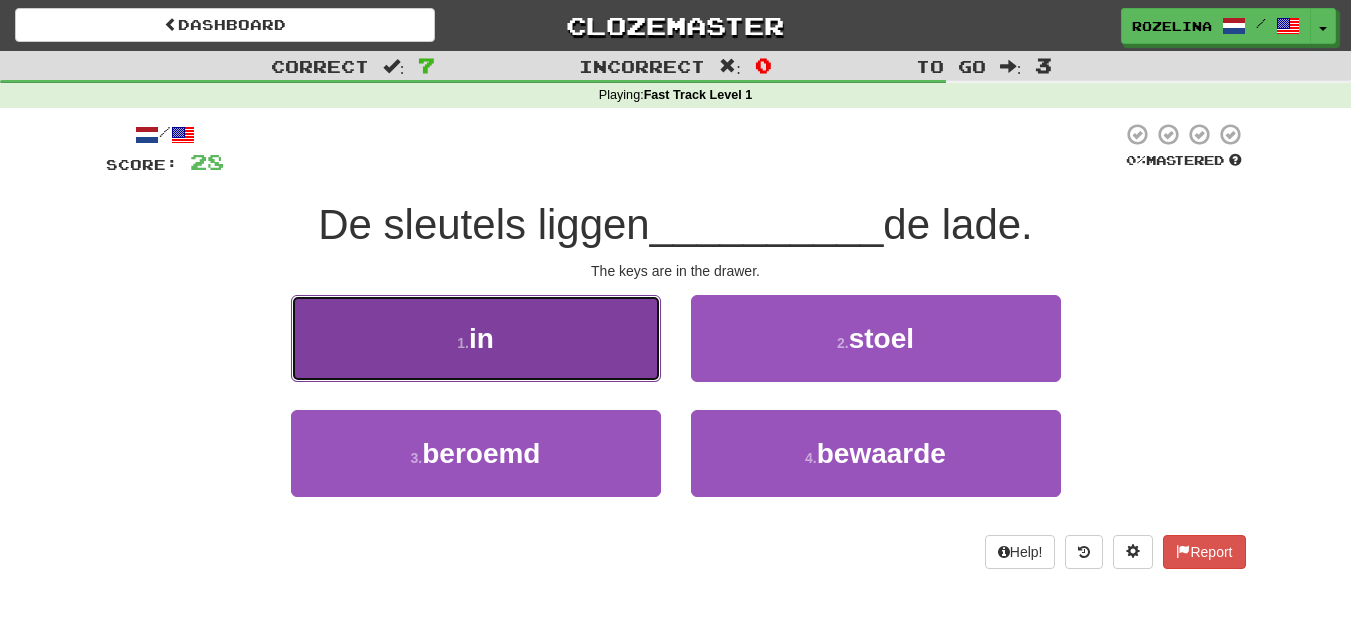 click on "1 .  in" at bounding box center (476, 338) 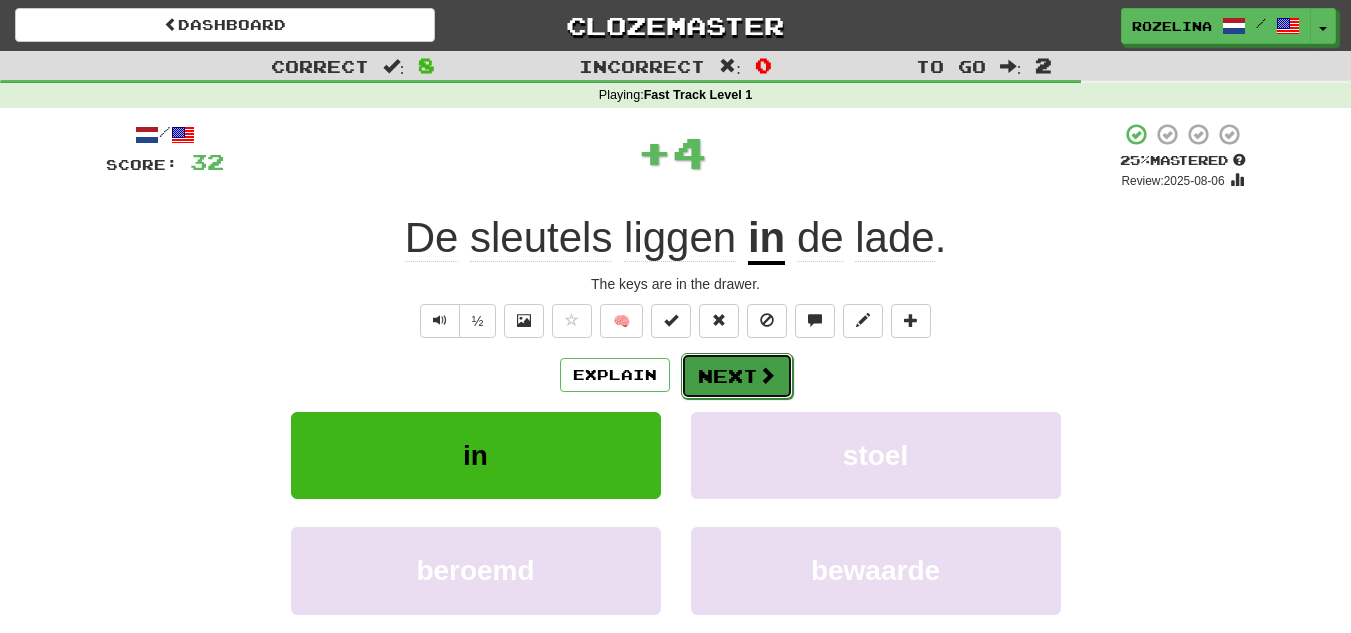 click on "Next" at bounding box center (737, 376) 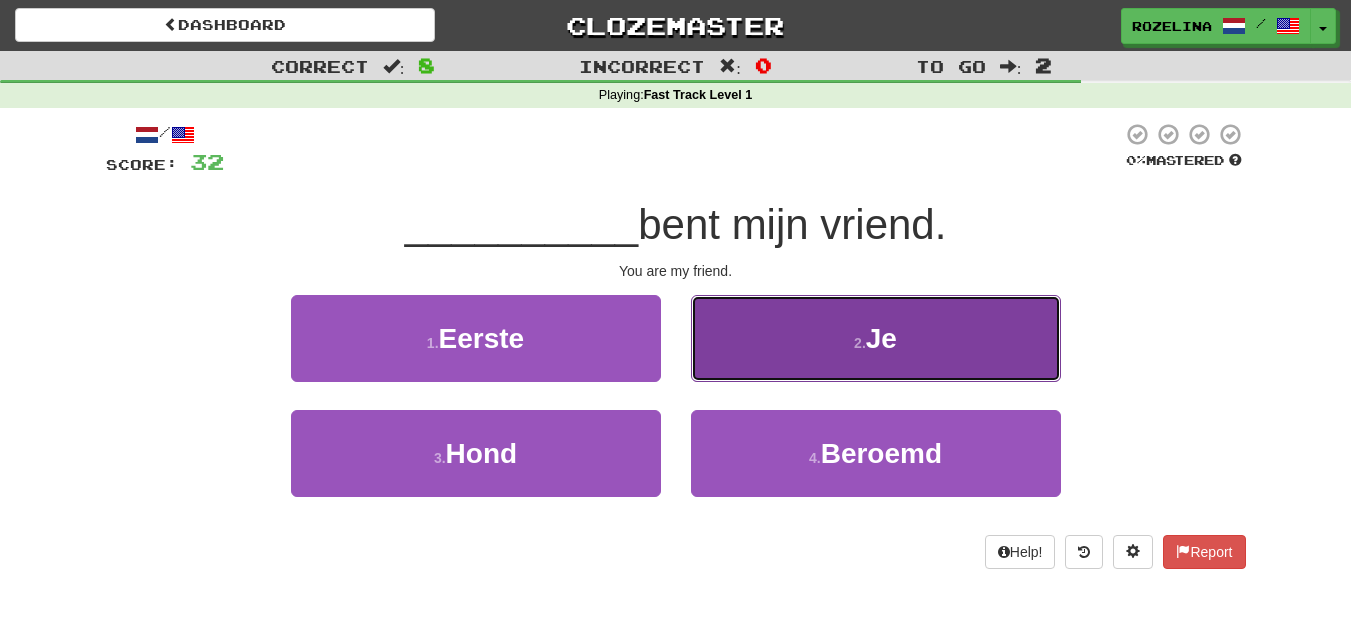 click on "2 .  Je" at bounding box center (876, 338) 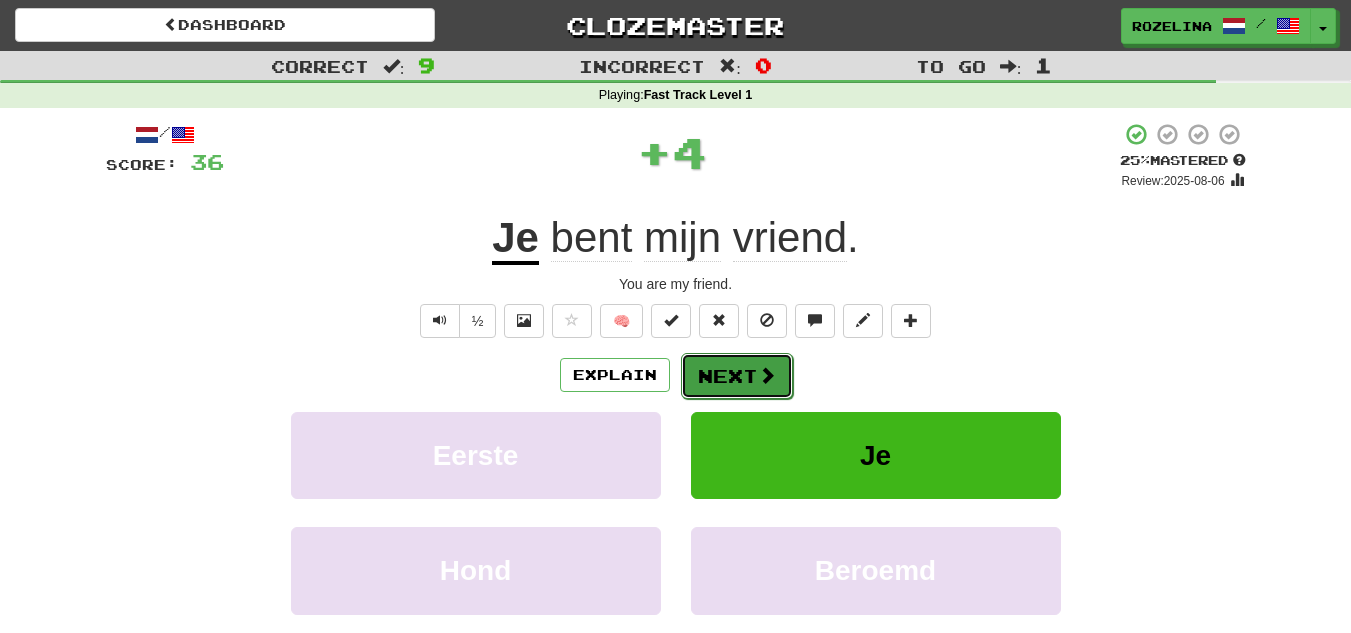 click on "Next" at bounding box center [737, 376] 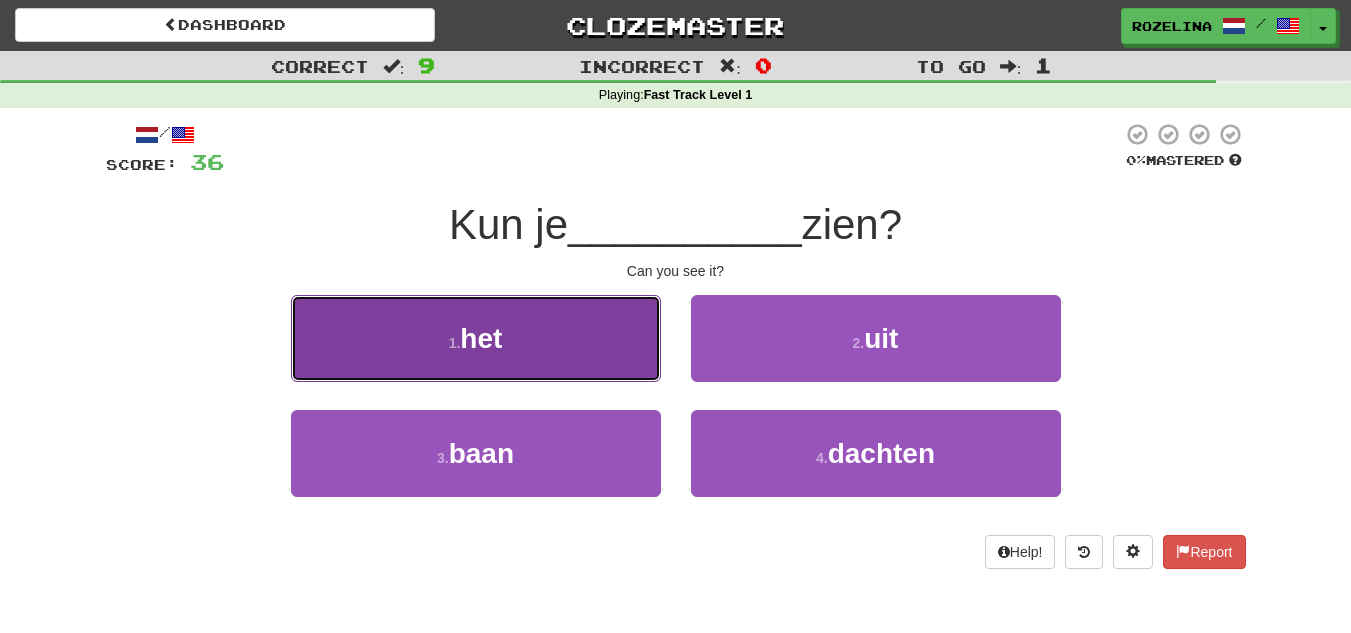 click on "1 .  het" at bounding box center (476, 338) 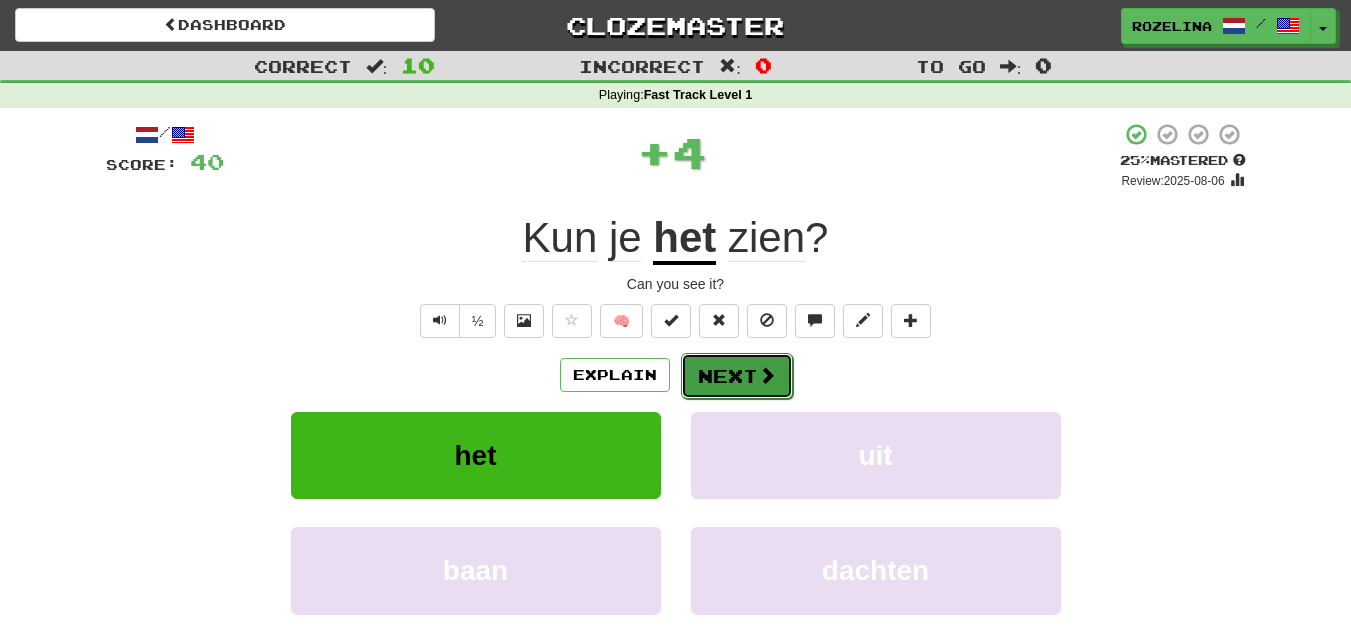 click on "Next" at bounding box center (737, 376) 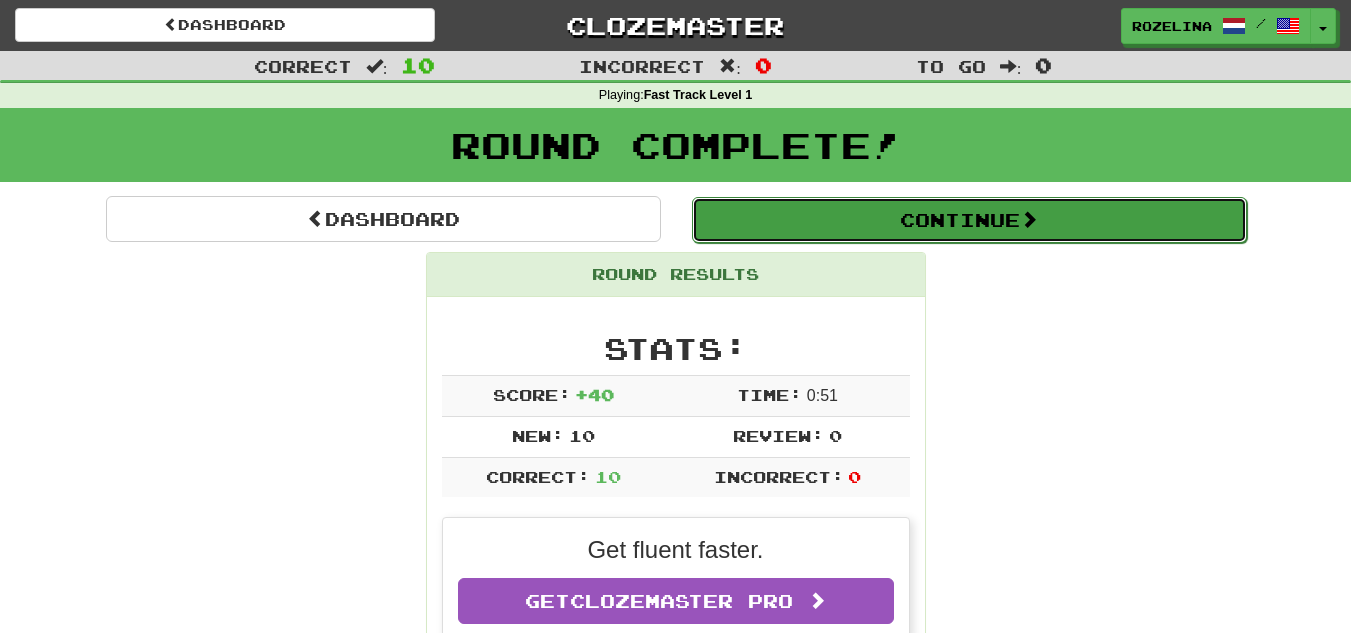 click on "Continue" at bounding box center (969, 220) 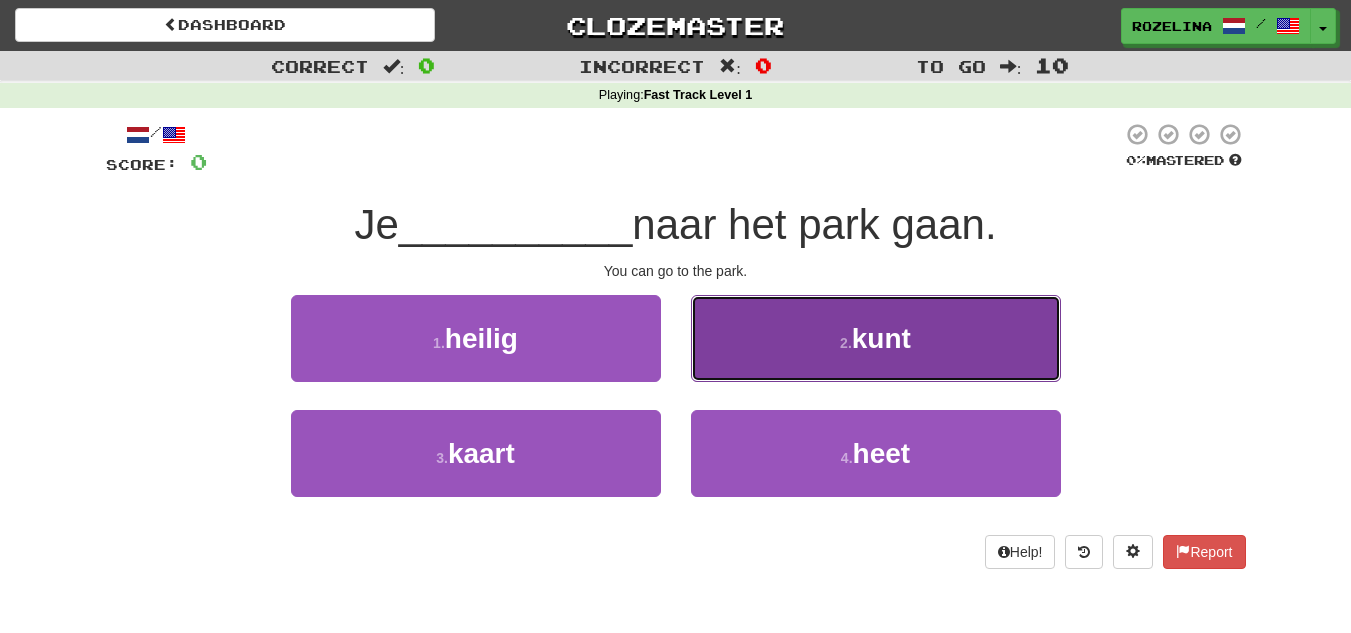click on "2 .  kunt" at bounding box center (876, 338) 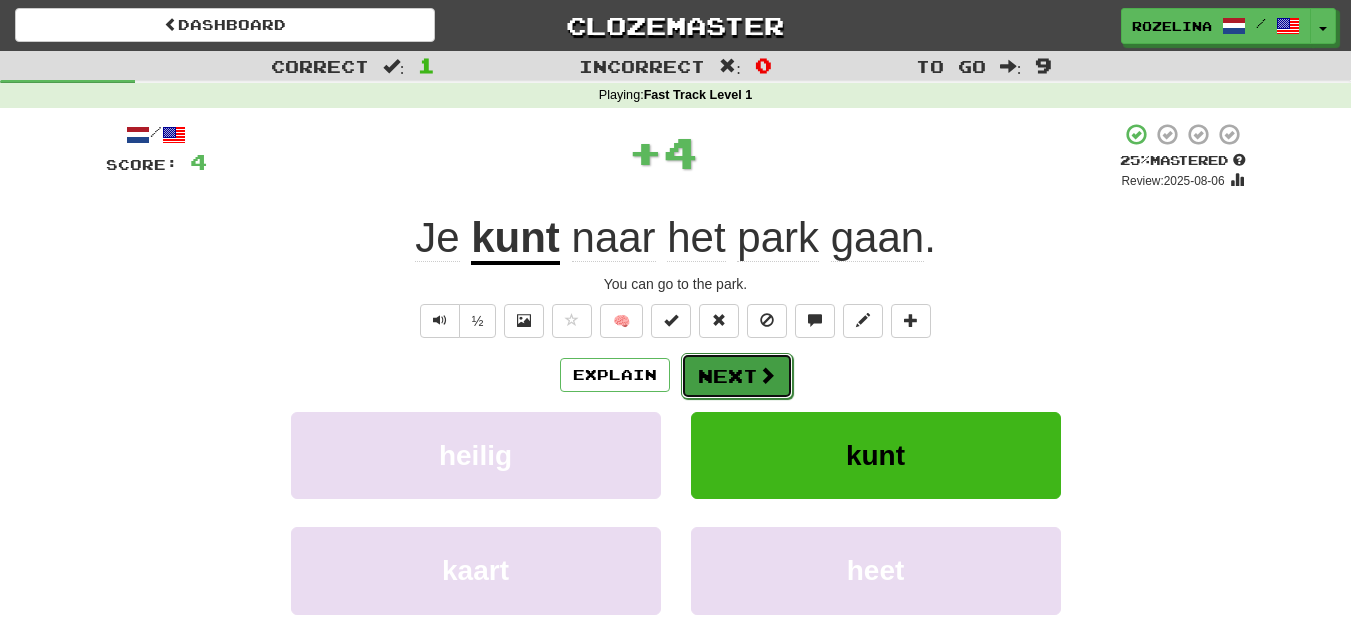 click on "Next" at bounding box center [737, 376] 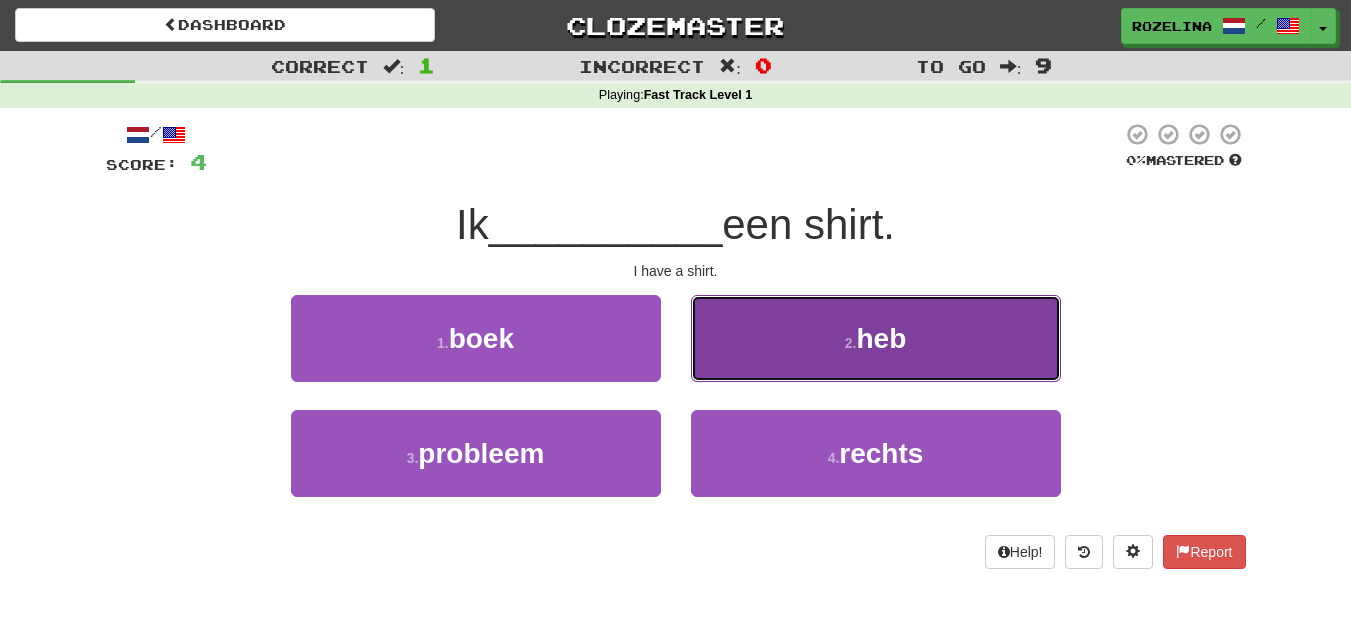 click on "heb" at bounding box center [881, 338] 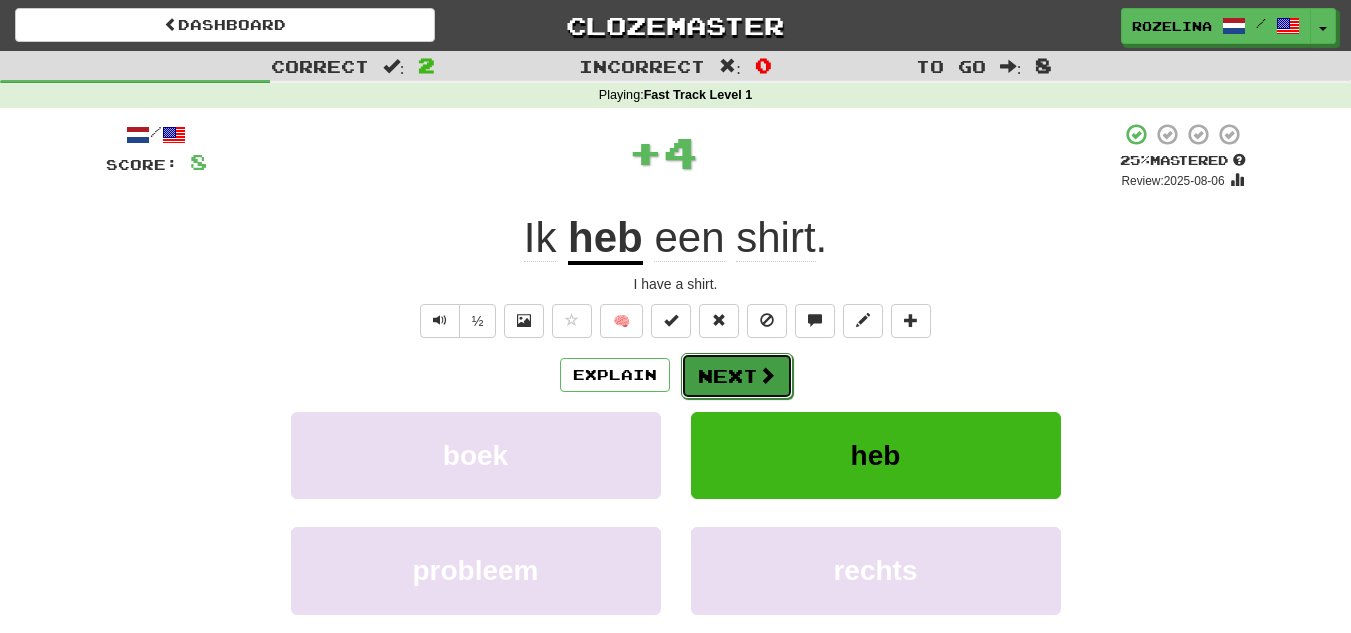 click on "Next" at bounding box center (737, 376) 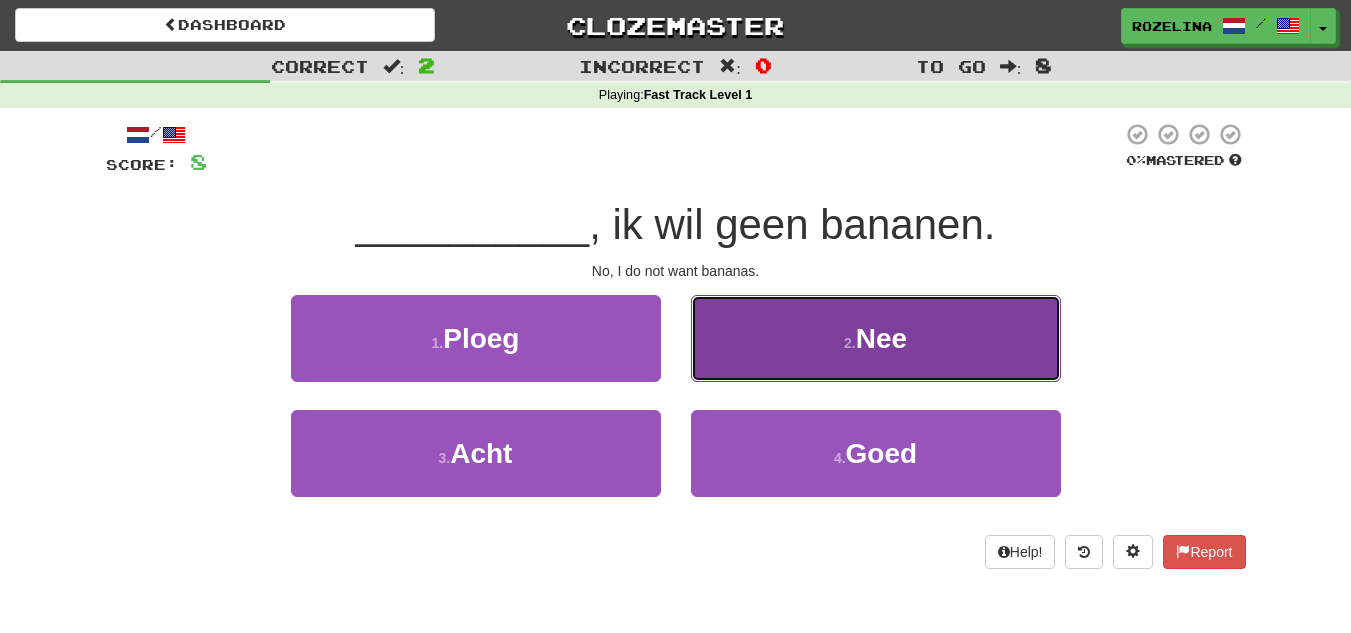 click on "2 .  Nee" at bounding box center [876, 338] 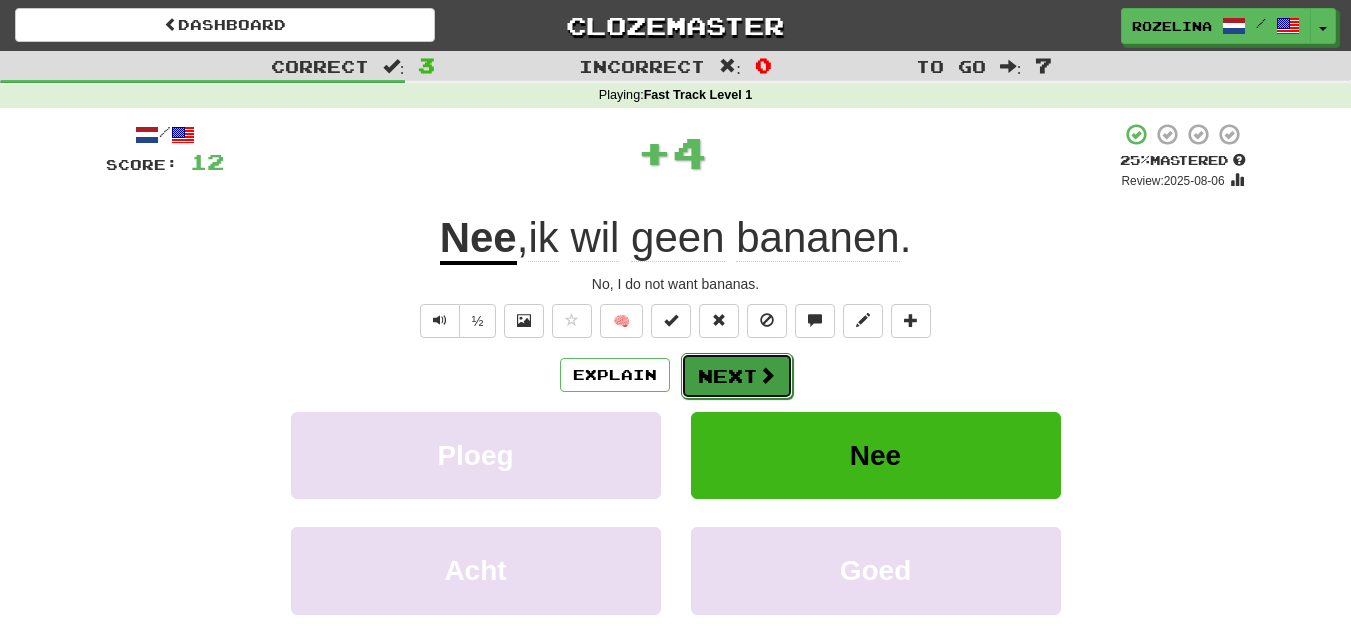 click on "Next" at bounding box center (737, 376) 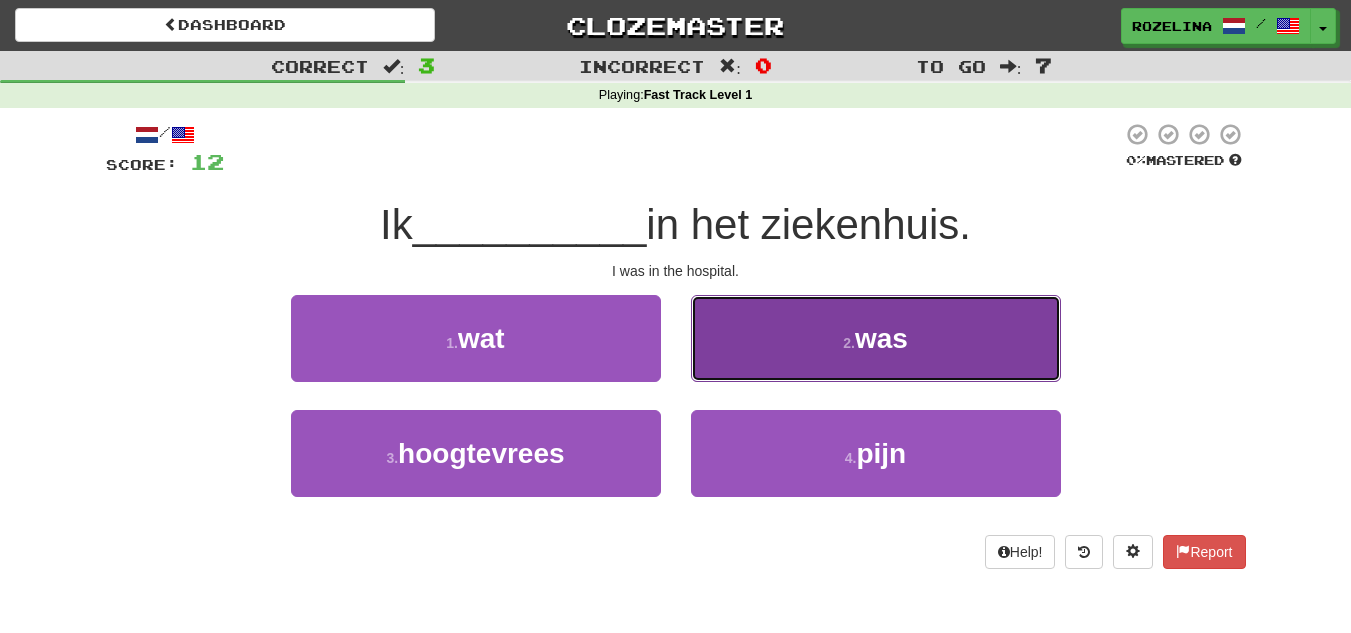 click on "2 .  was" at bounding box center [876, 338] 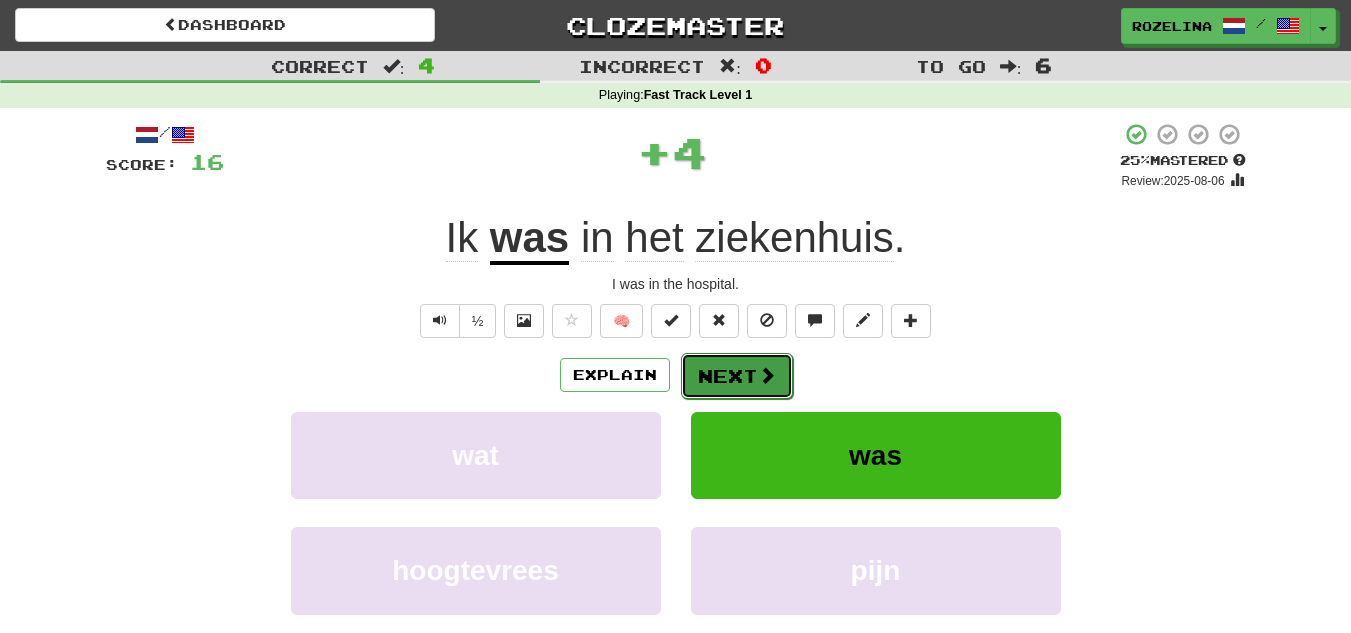 click on "Next" at bounding box center [737, 376] 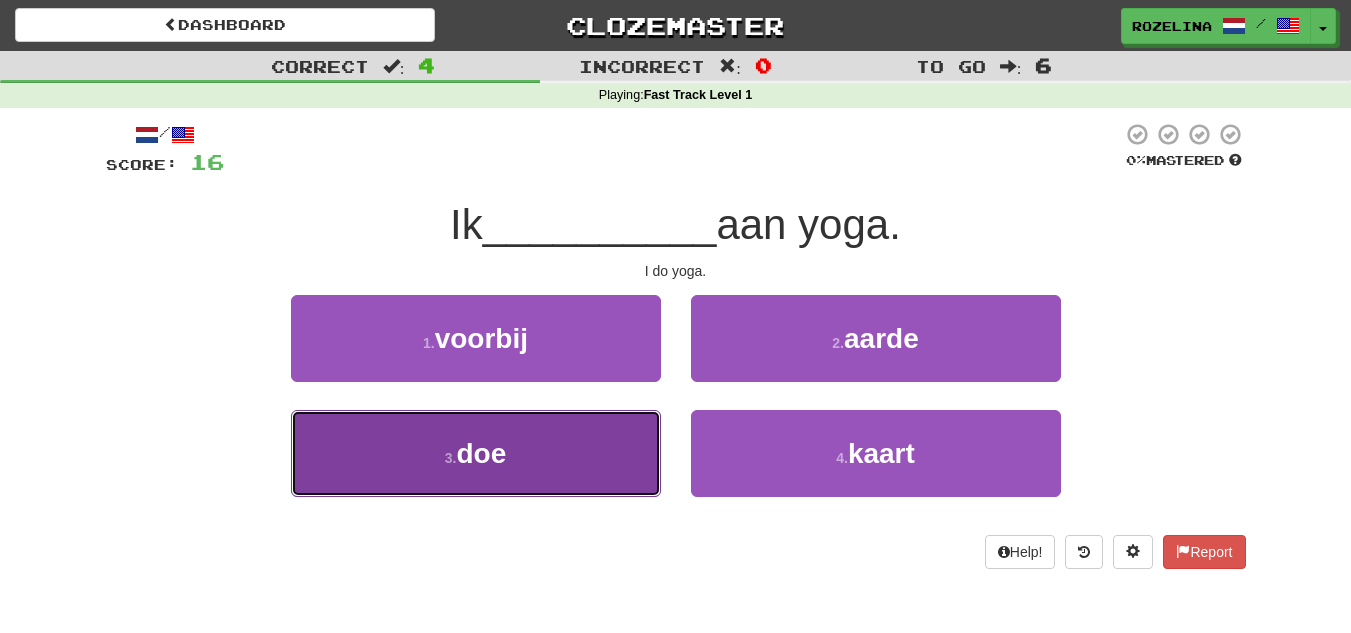 click on "3 .  doe" at bounding box center (476, 453) 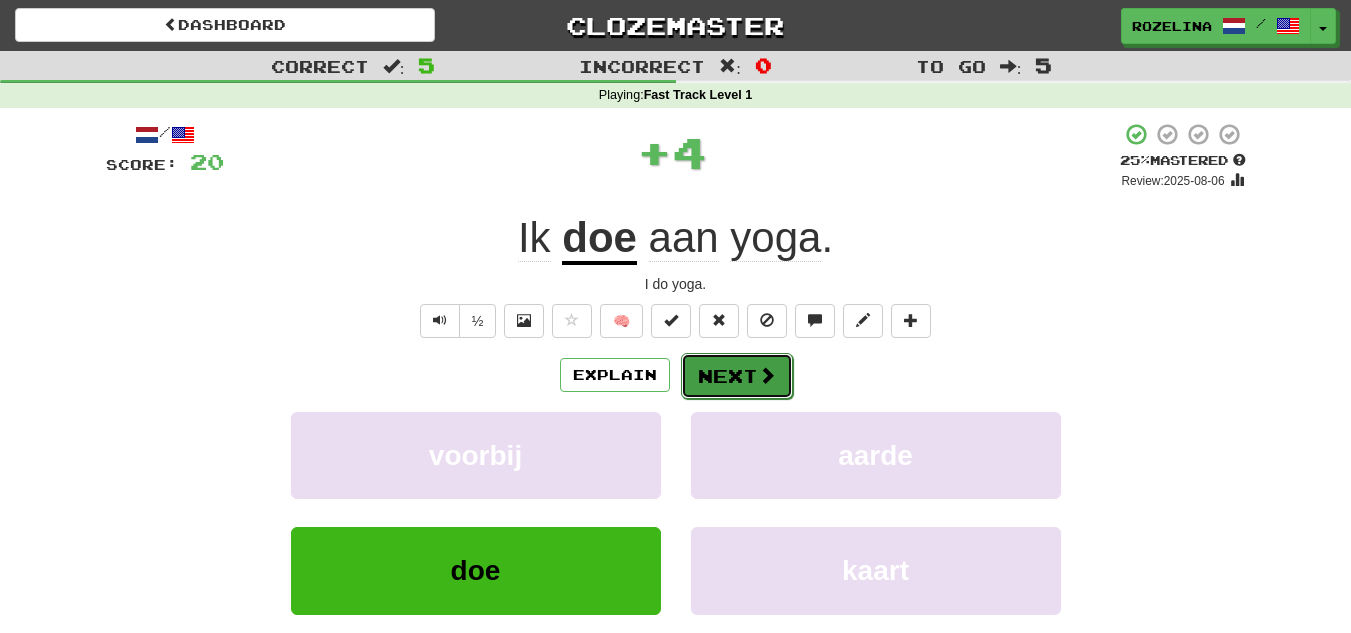 click on "Next" at bounding box center [737, 376] 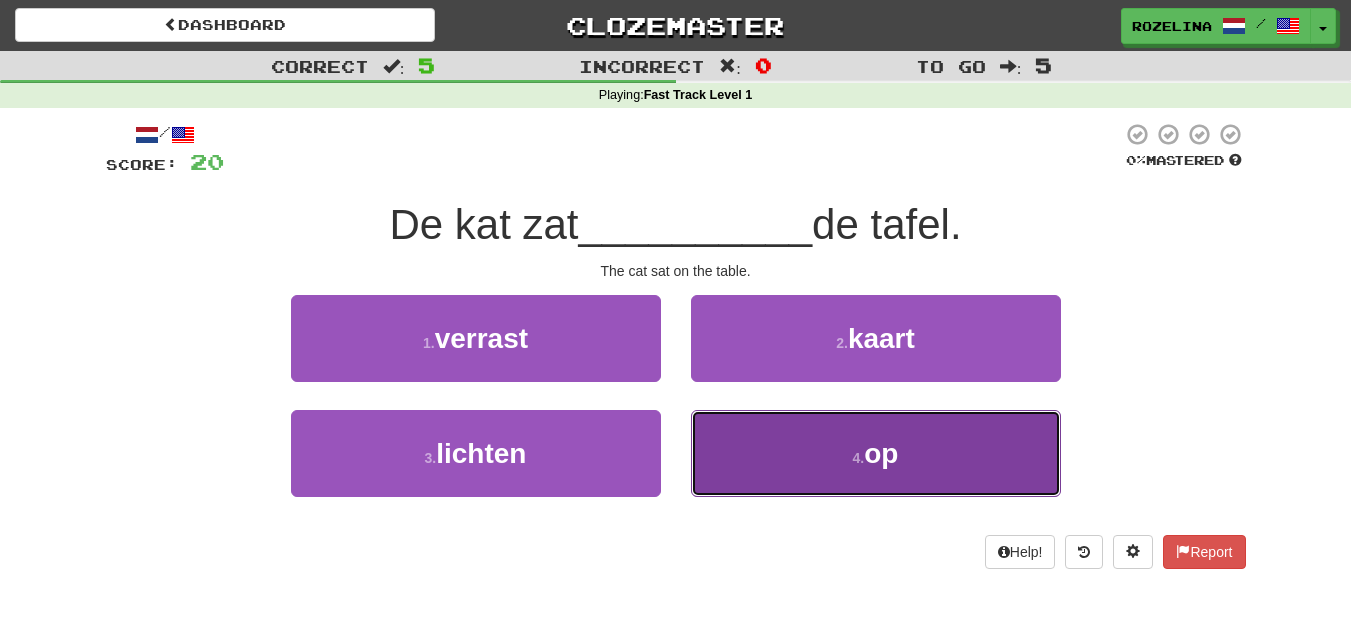 click on "4 .  op" at bounding box center [876, 453] 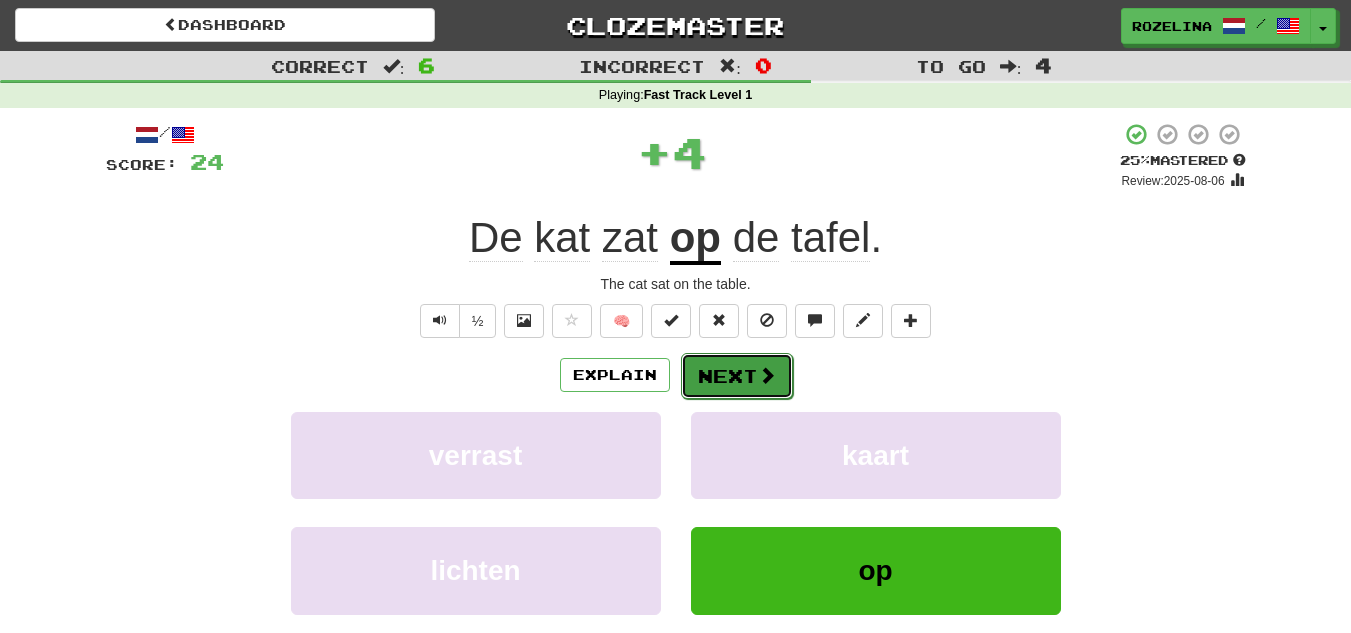 click on "Next" at bounding box center [737, 376] 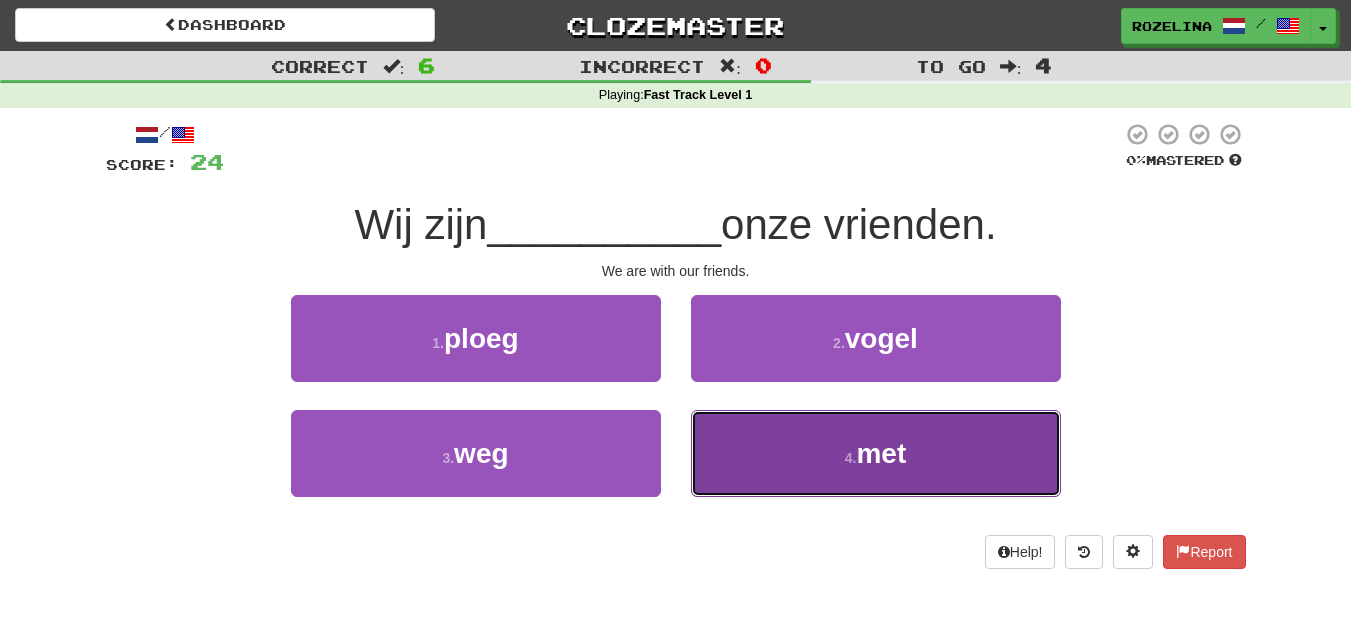 click on "4 .  met" at bounding box center [876, 453] 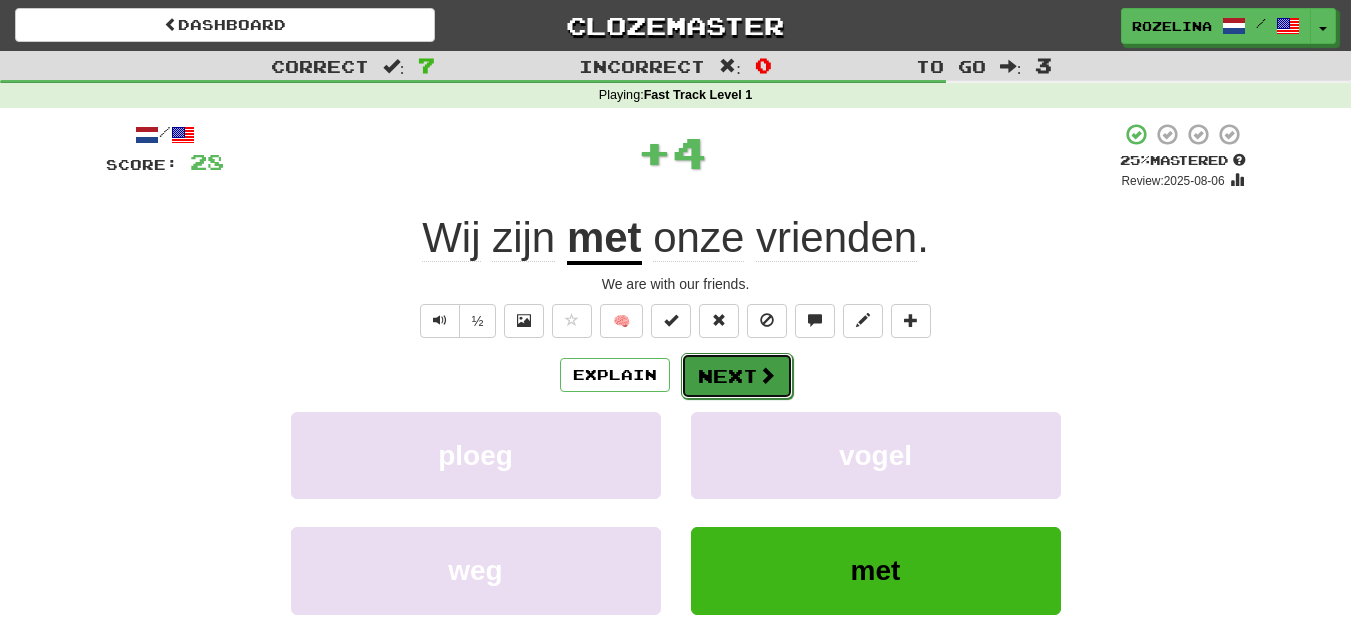 click on "Next" at bounding box center (737, 376) 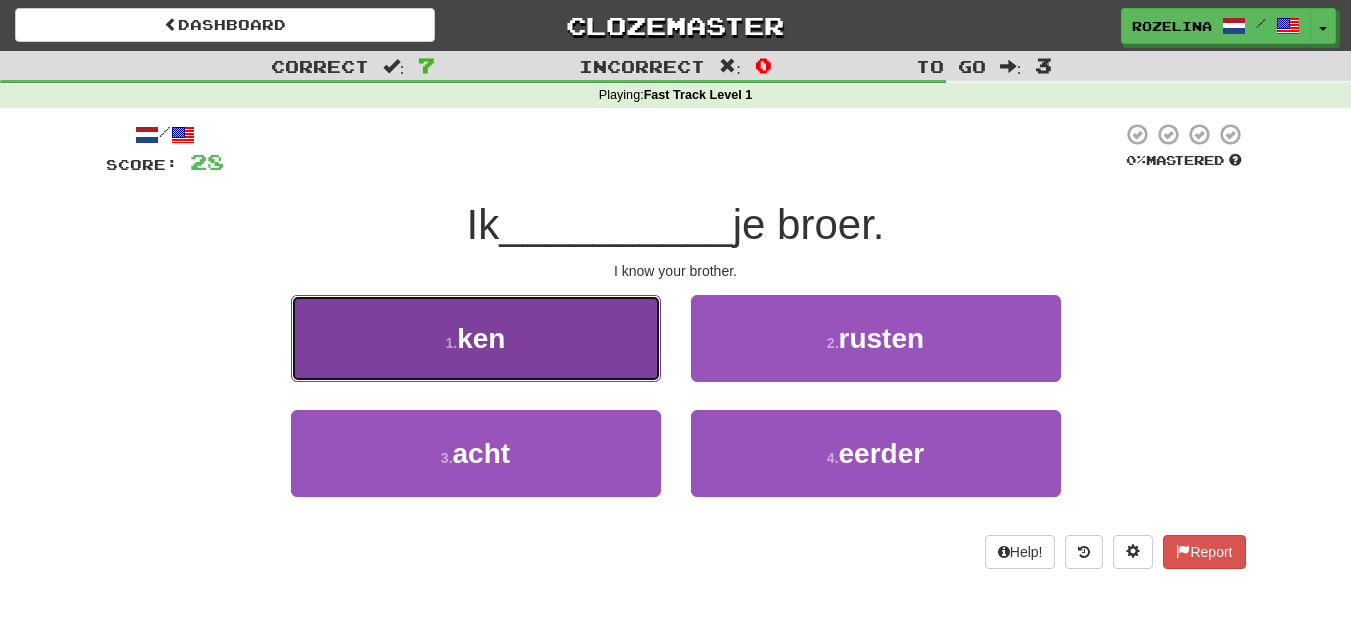 click on "1 .  ken" at bounding box center (476, 338) 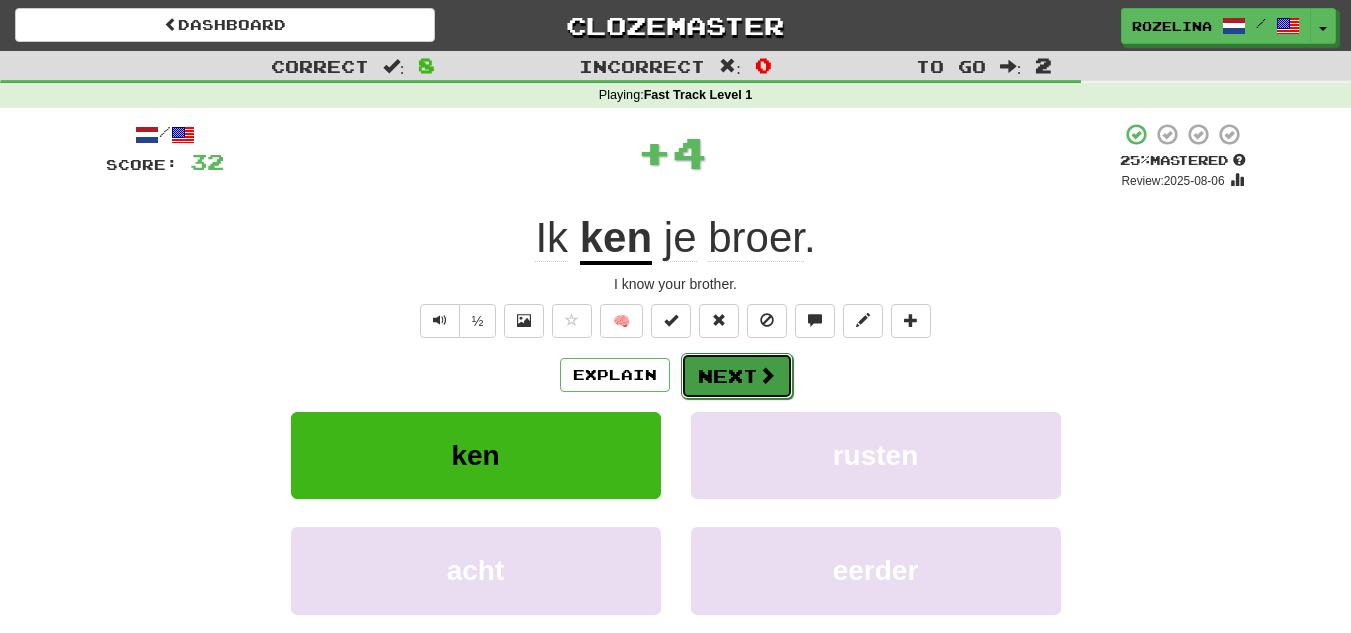 click on "Next" at bounding box center (737, 376) 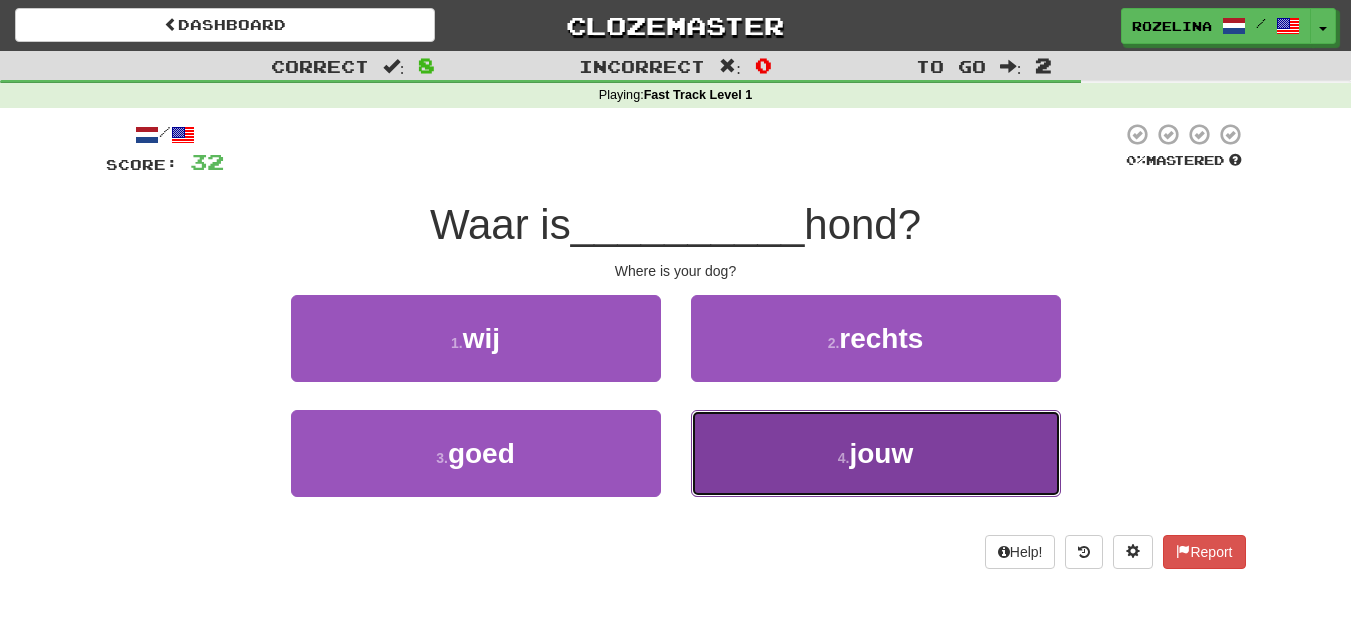 click on "4 .  jouw" at bounding box center (876, 453) 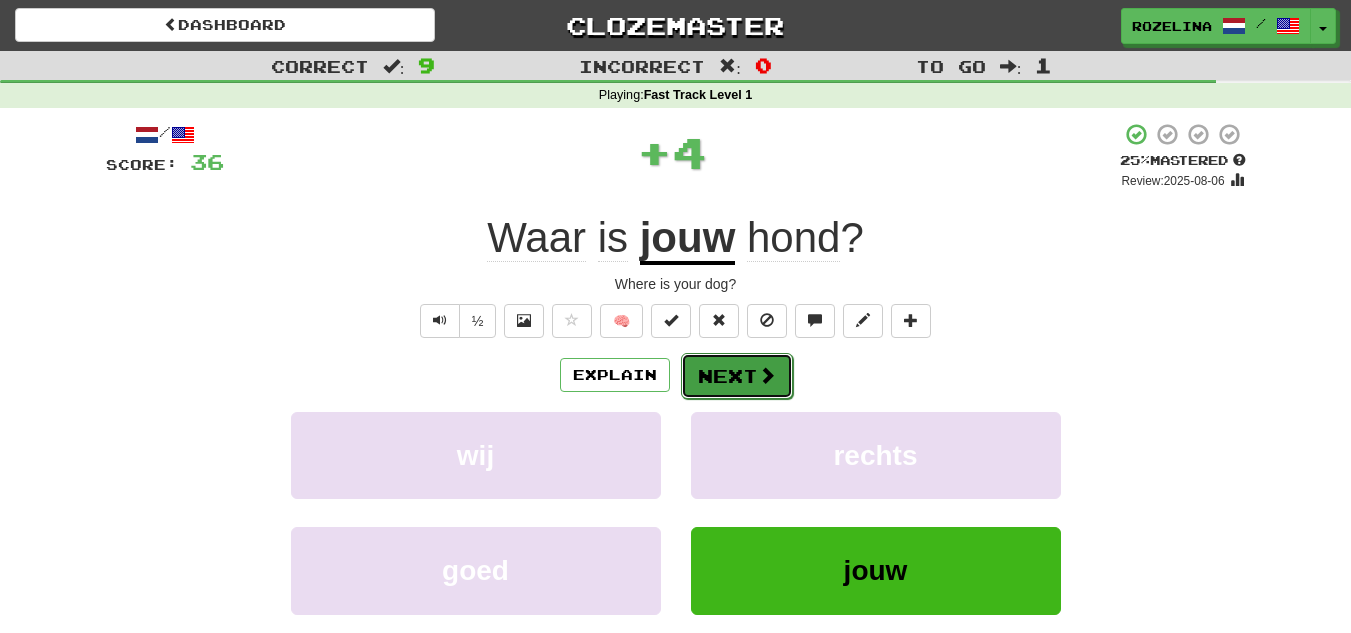 click on "Next" at bounding box center (737, 376) 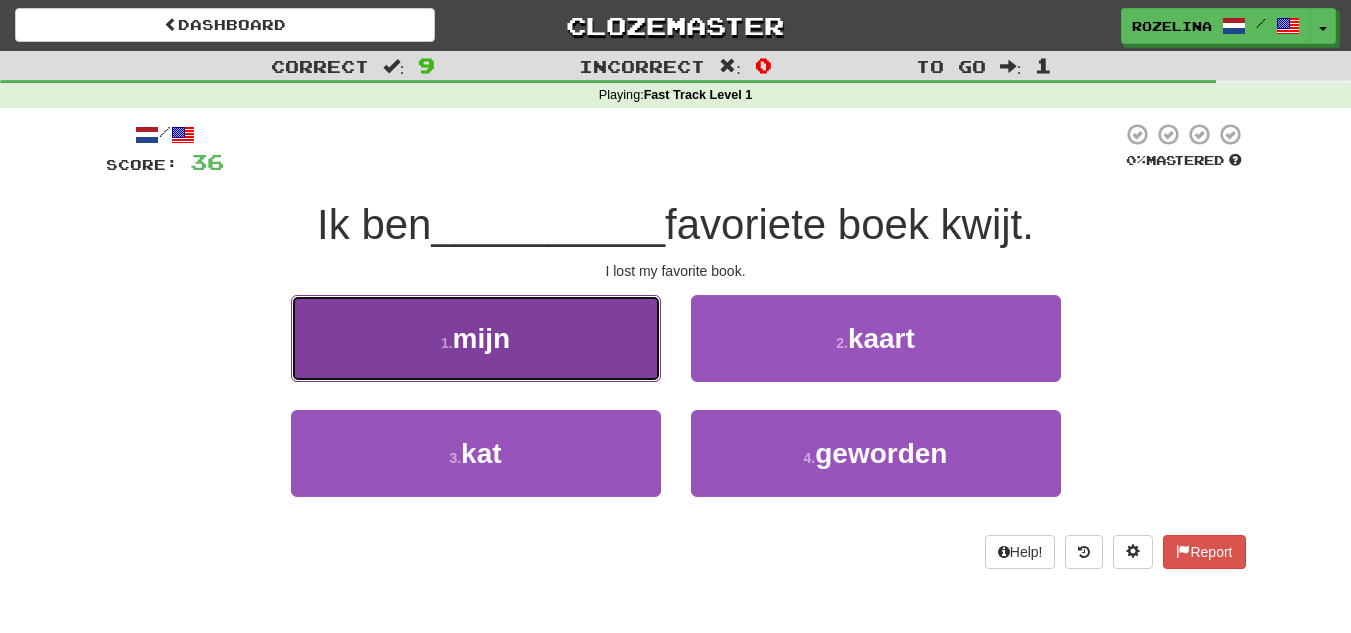 click on "1 .  mijn" at bounding box center [476, 338] 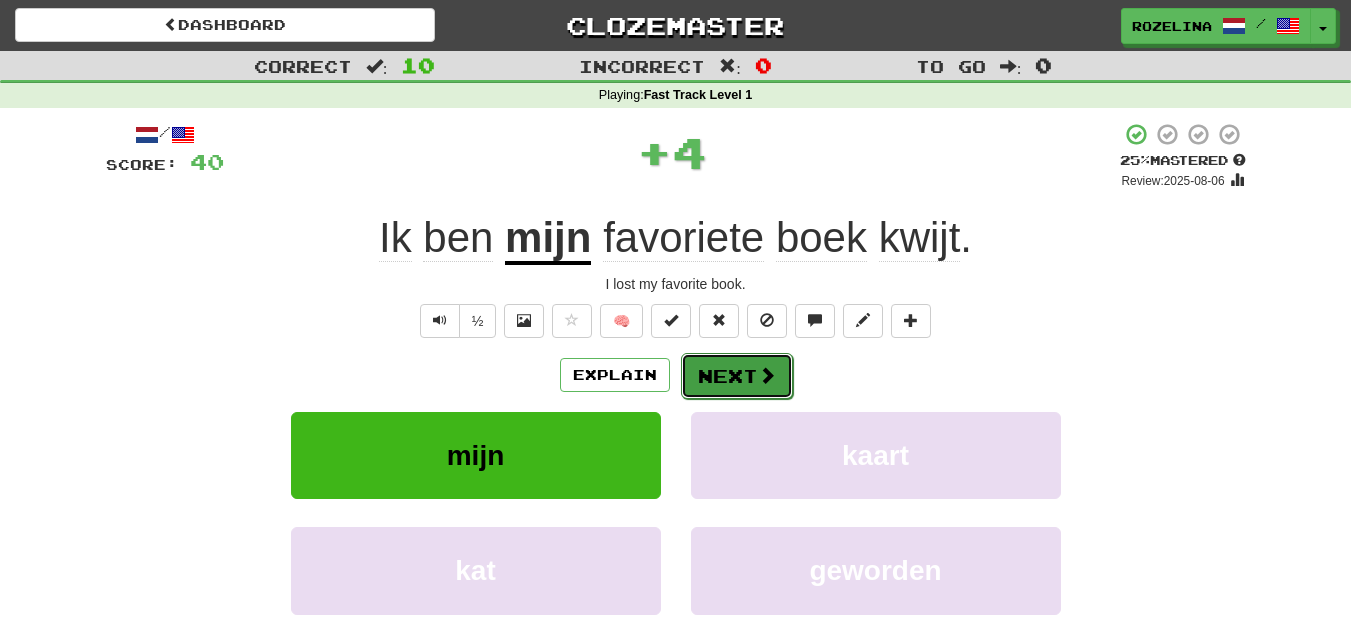 click on "Next" at bounding box center (737, 376) 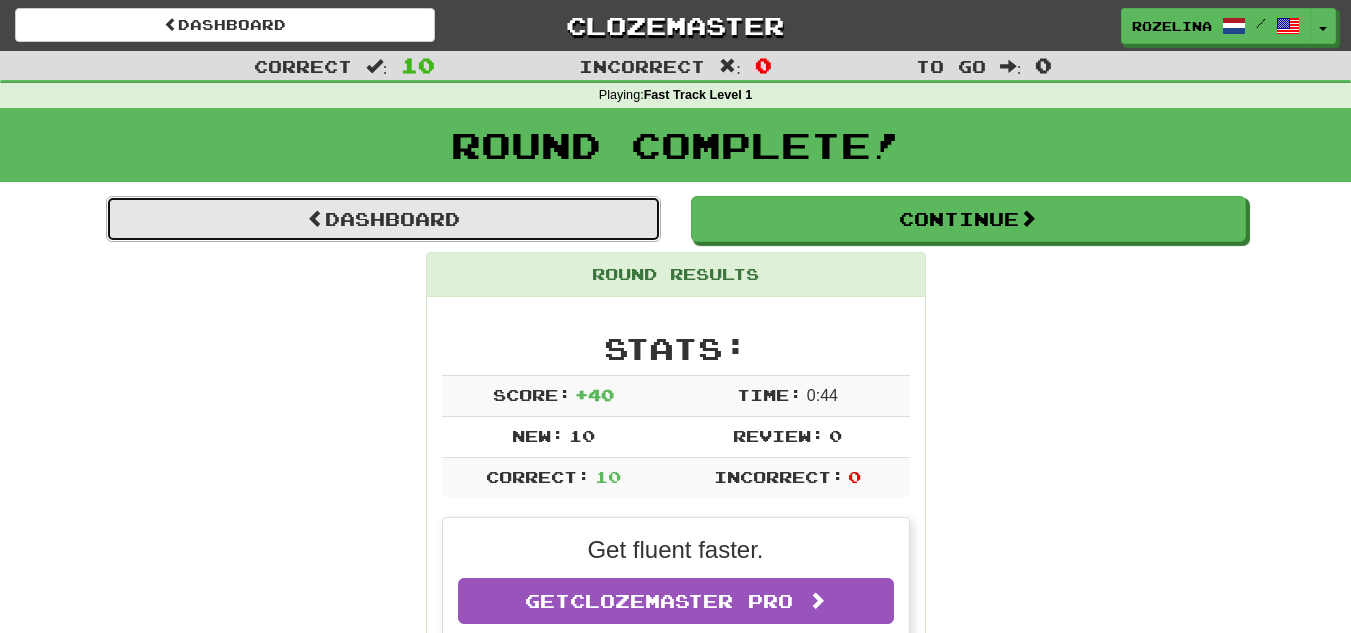 click on "Dashboard" at bounding box center (383, 219) 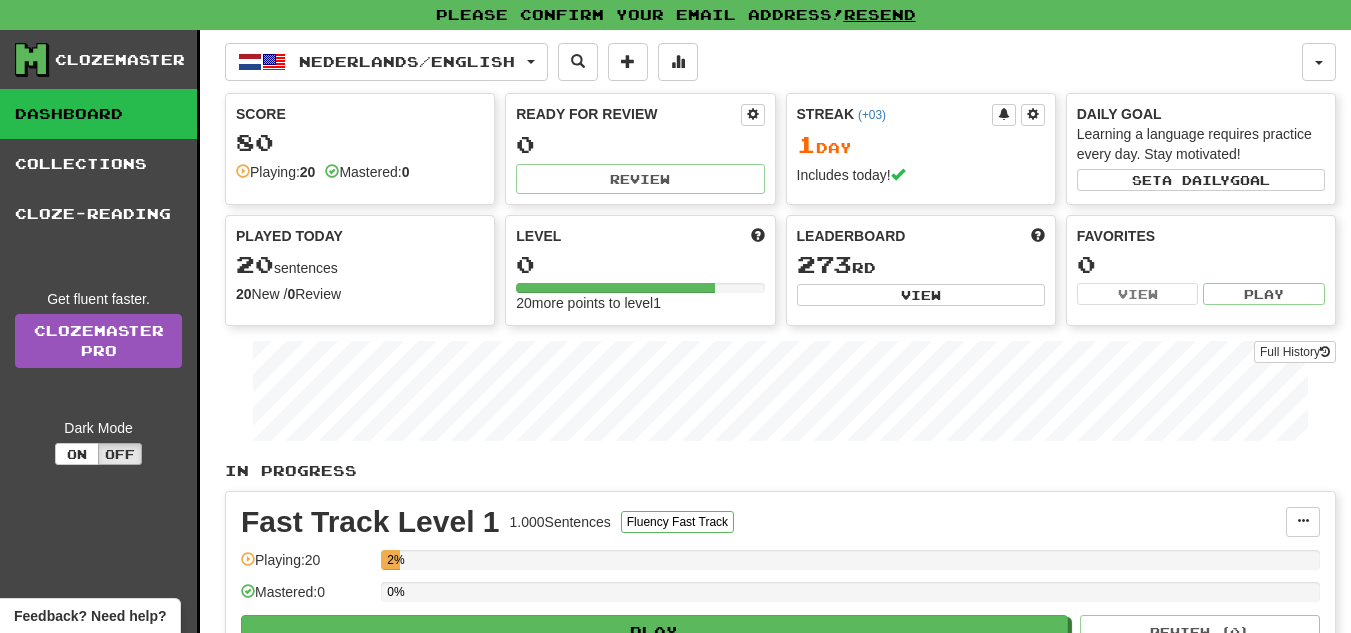 scroll, scrollTop: 0, scrollLeft: 0, axis: both 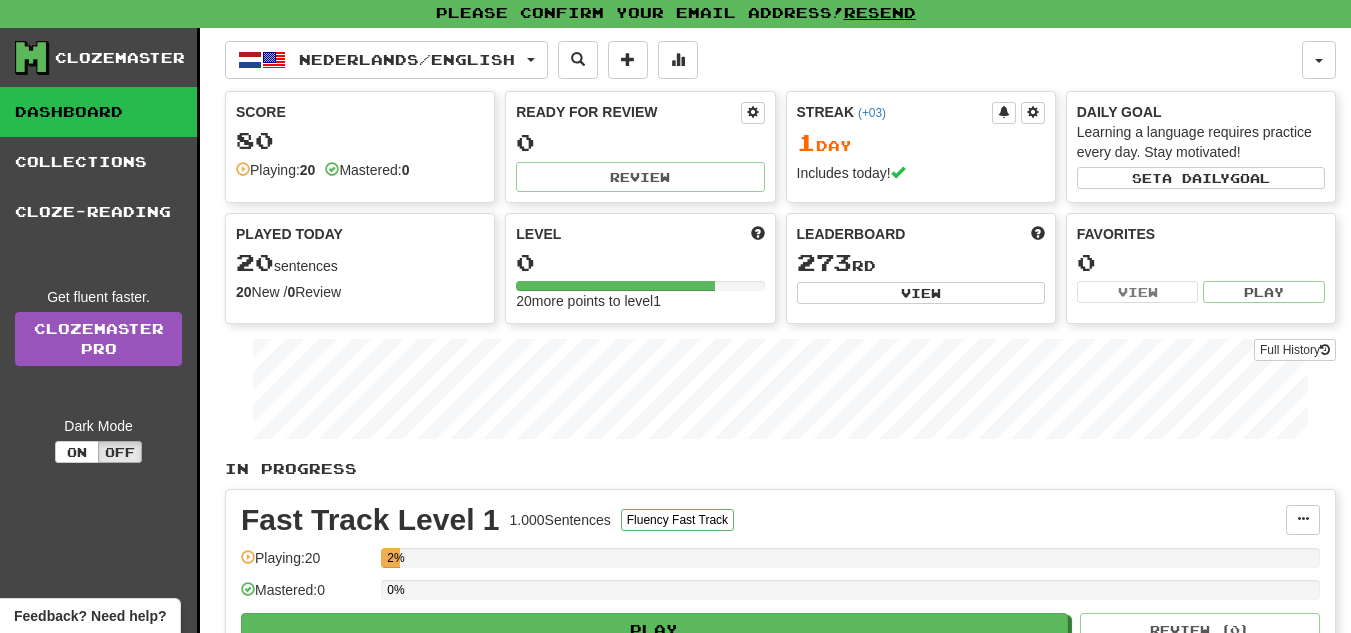 click on "Level 0 20  more points to level  1" at bounding box center [640, 268] 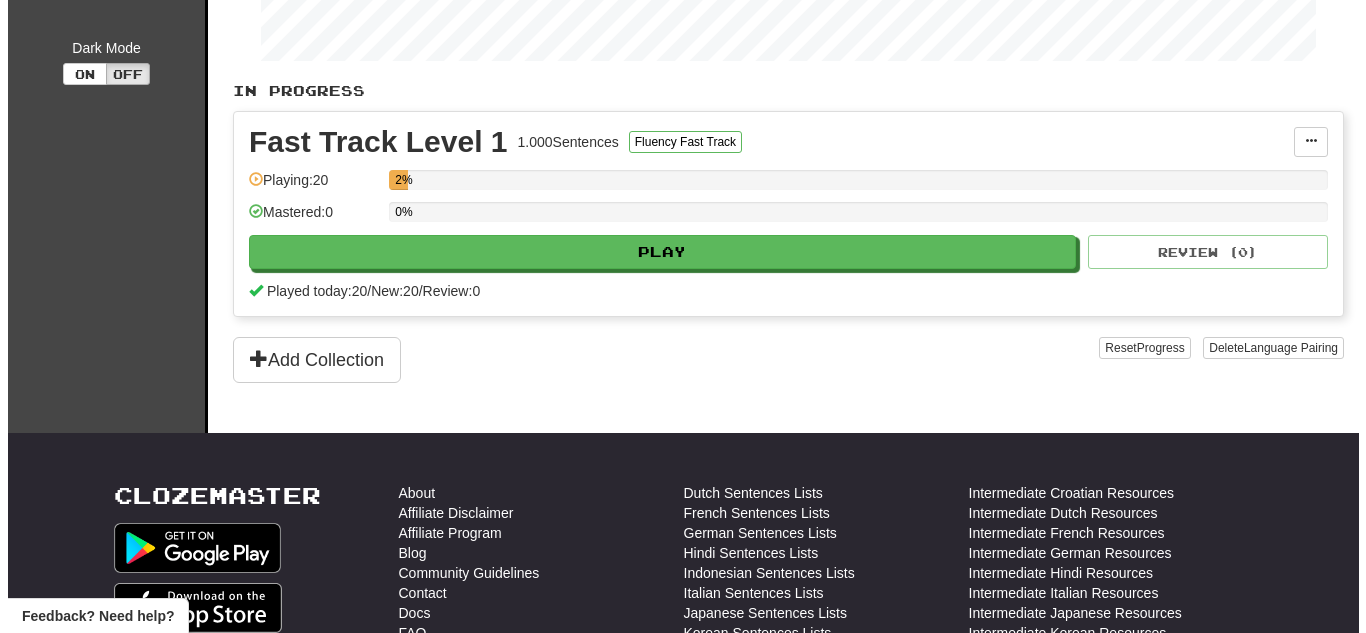 scroll, scrollTop: 395, scrollLeft: 0, axis: vertical 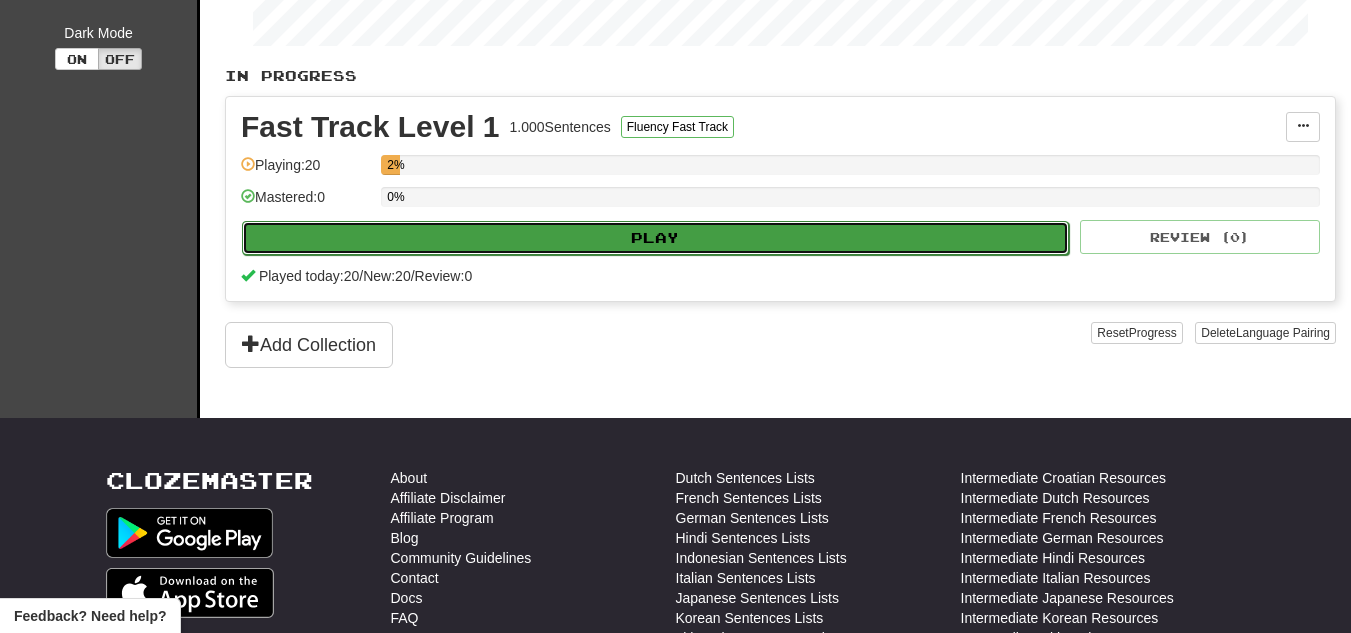 click on "Play" at bounding box center [655, 238] 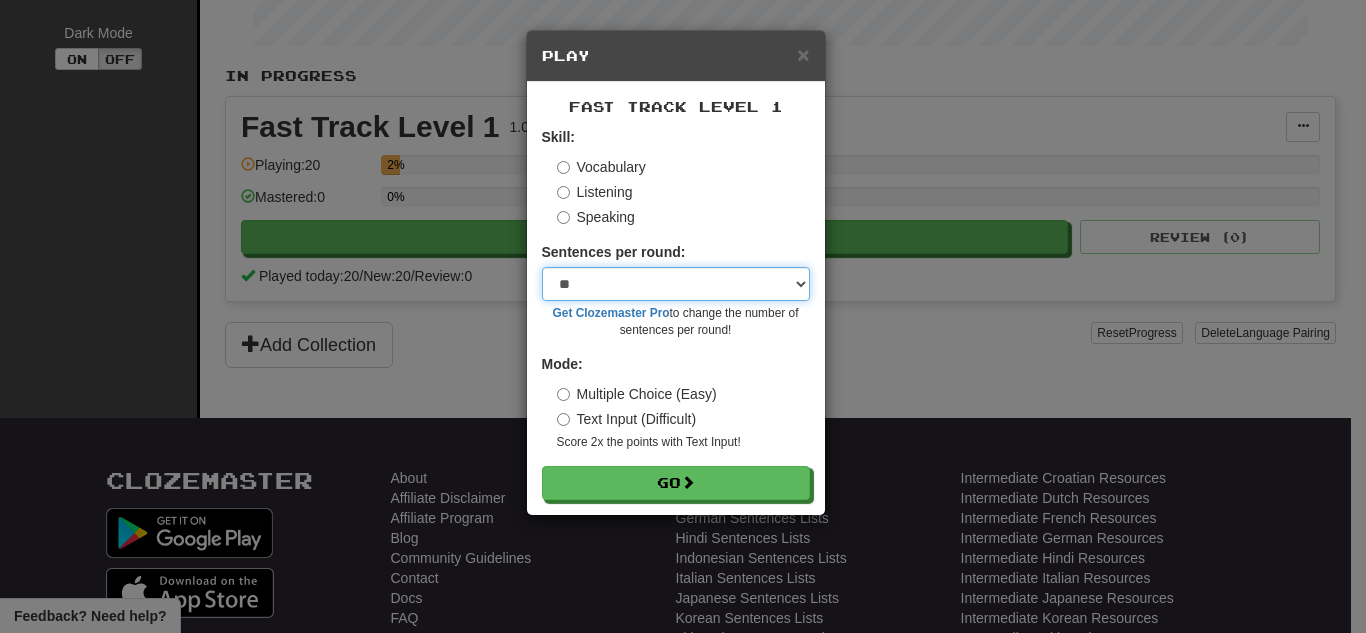 click on "* ** ** ** ** ** *** ********" at bounding box center [676, 284] 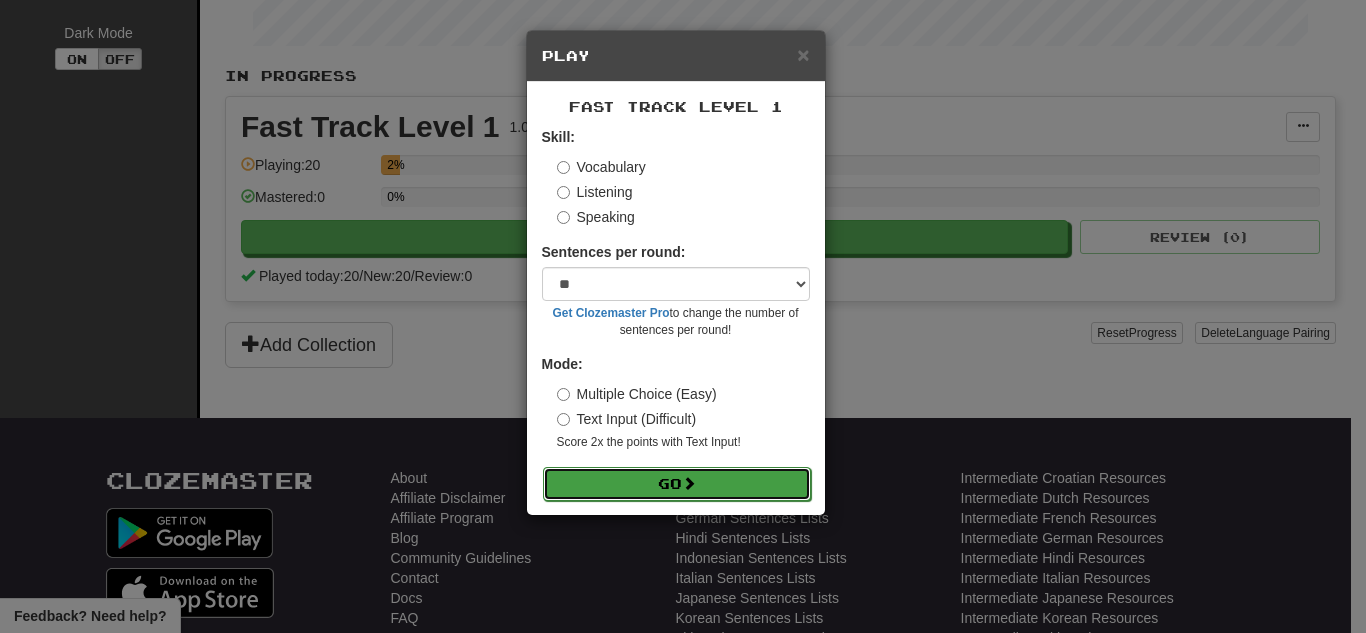 click on "Go" at bounding box center [677, 484] 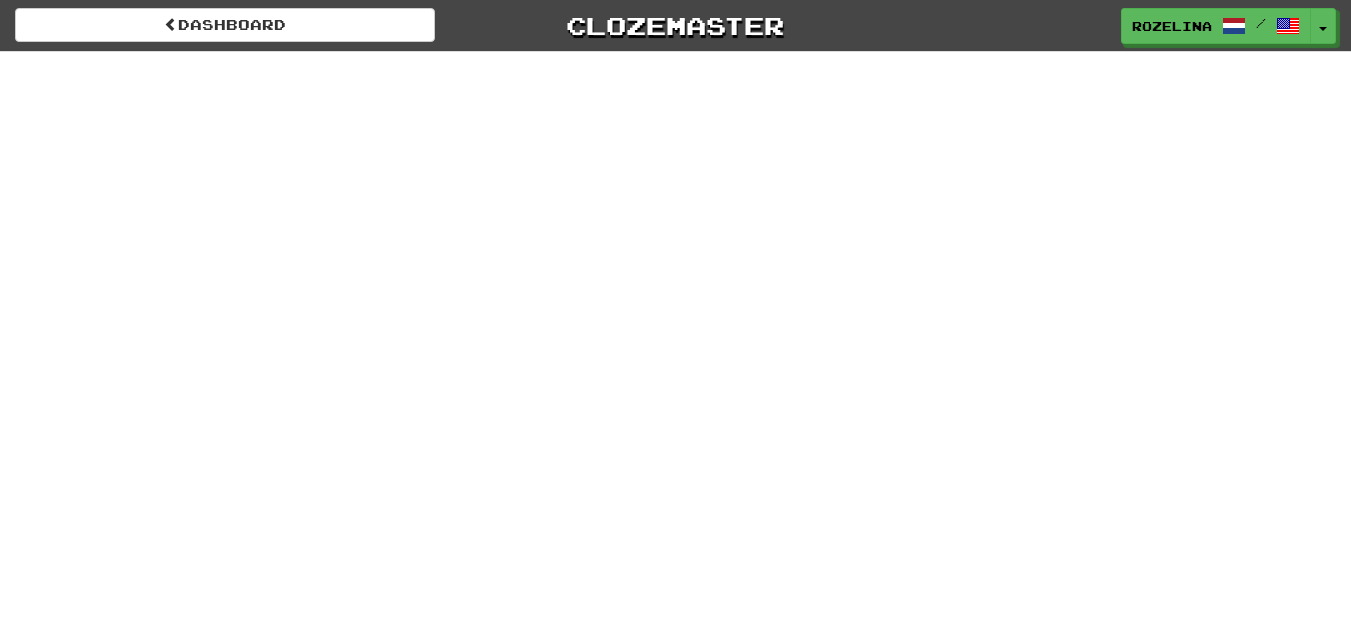 scroll, scrollTop: 0, scrollLeft: 0, axis: both 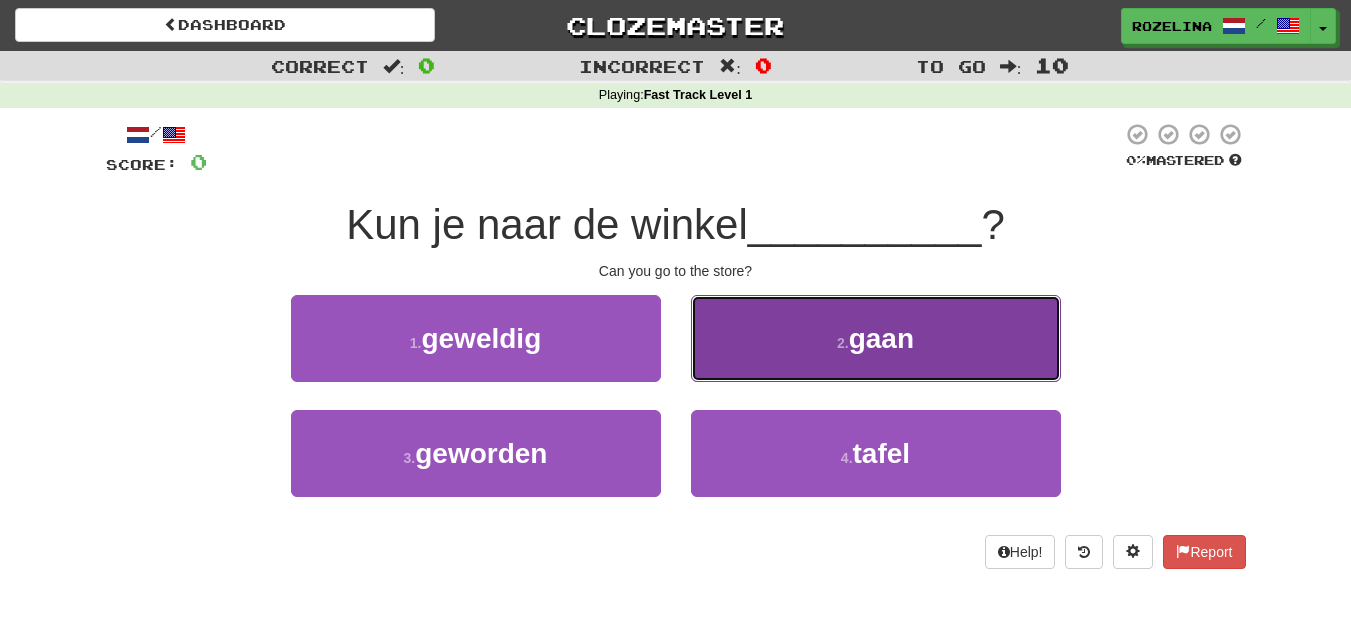 click on "2 .  gaan" at bounding box center [876, 338] 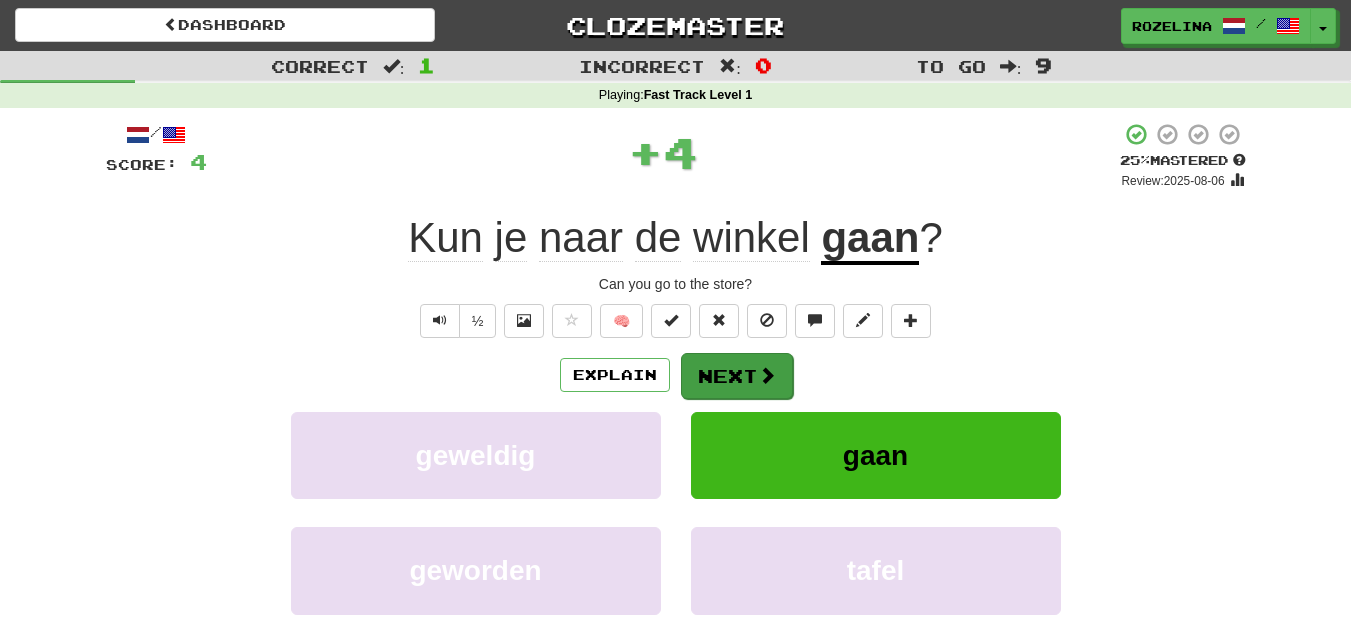 drag, startPoint x: 778, startPoint y: 399, endPoint x: 768, endPoint y: 379, distance: 22.36068 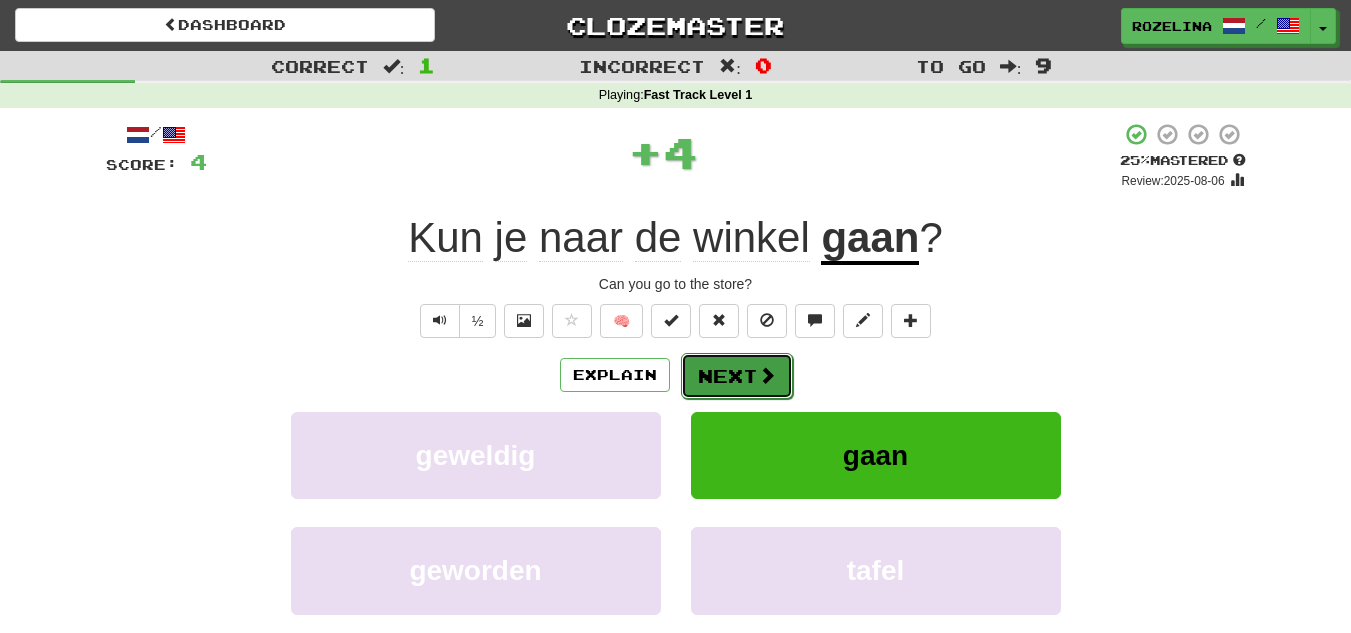 click at bounding box center (767, 375) 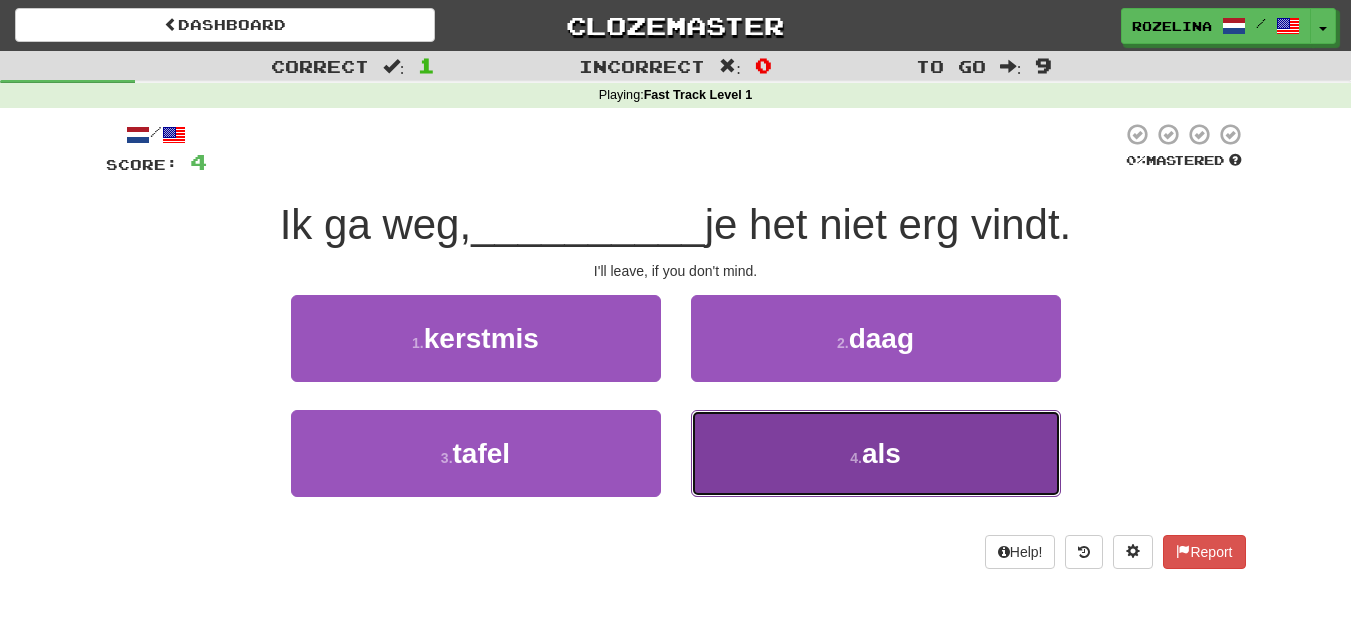 click on "4 .  als" at bounding box center [876, 453] 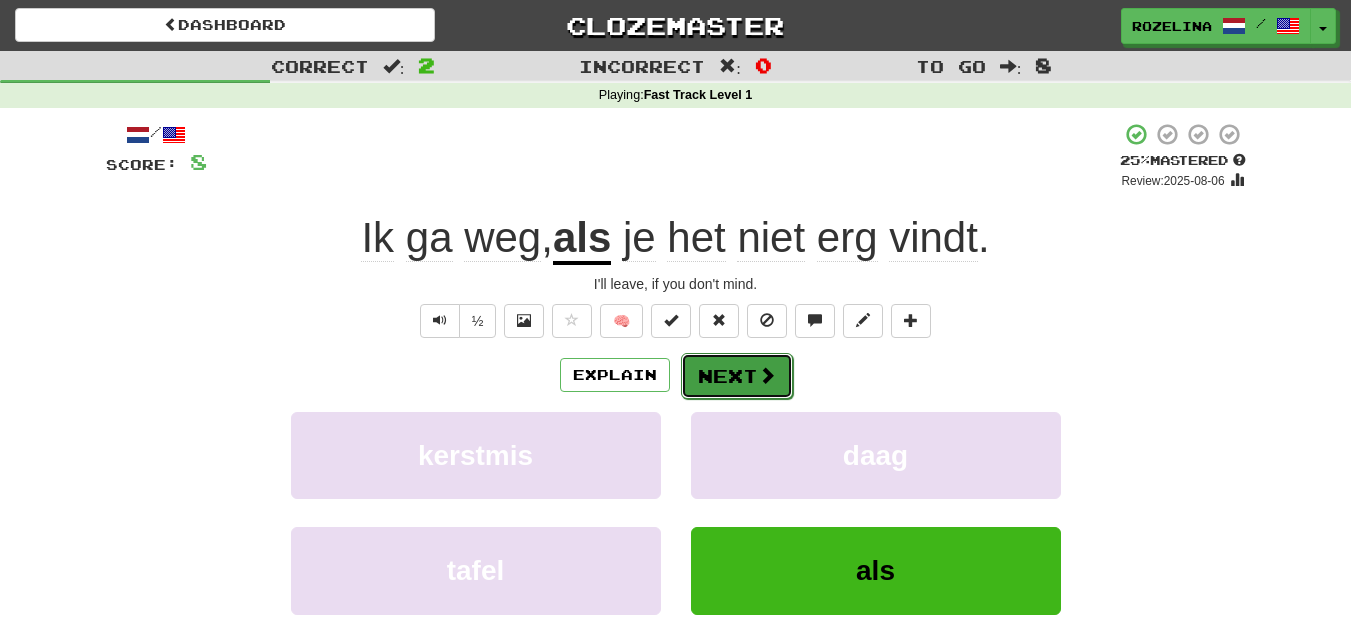 click on "Next" at bounding box center (737, 376) 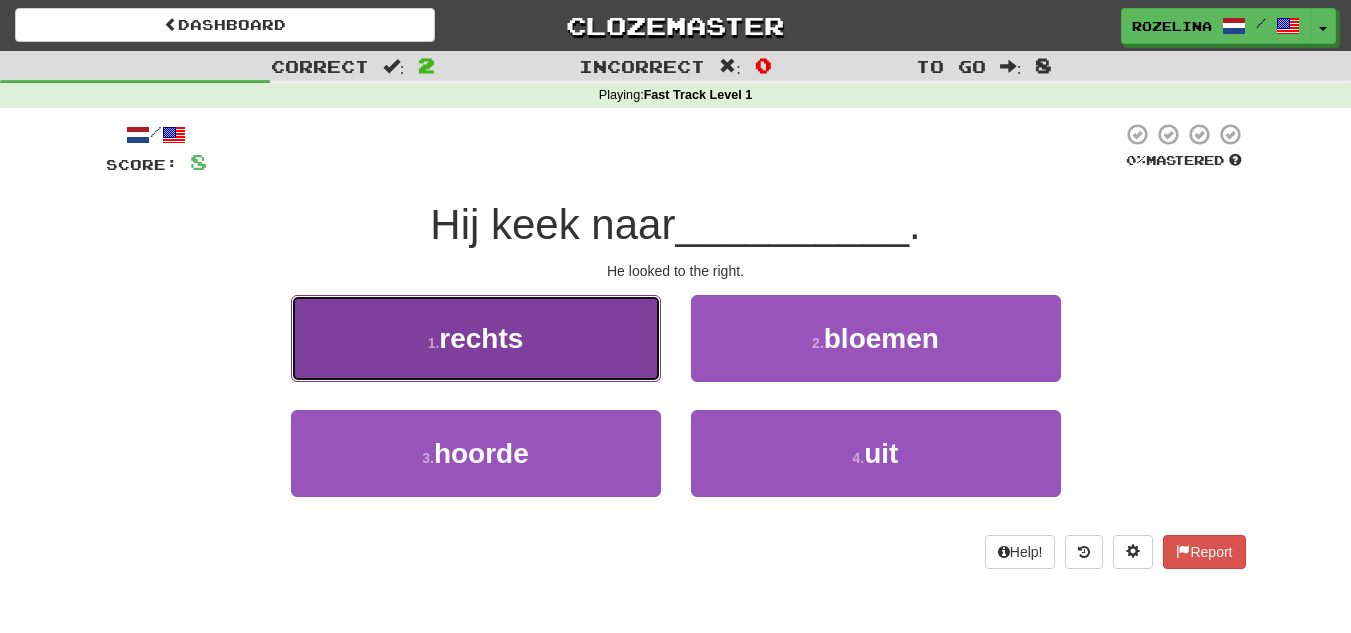 click on "1 .  rechts" at bounding box center (476, 338) 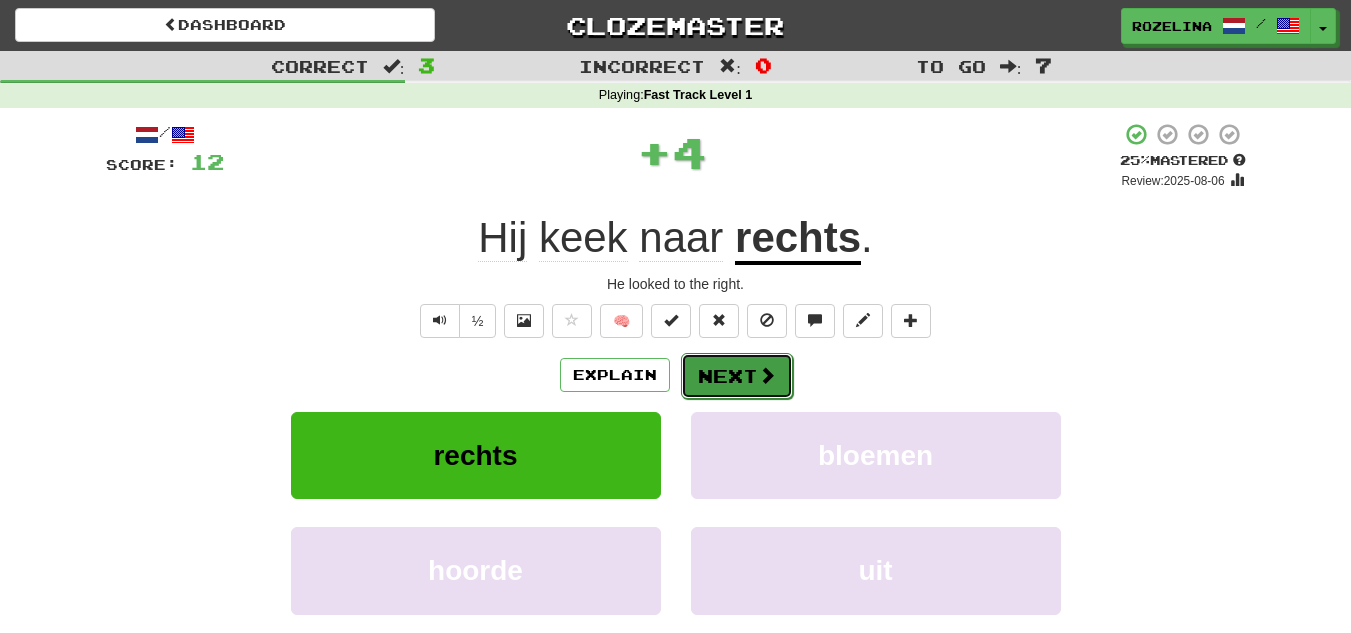 click at bounding box center (767, 375) 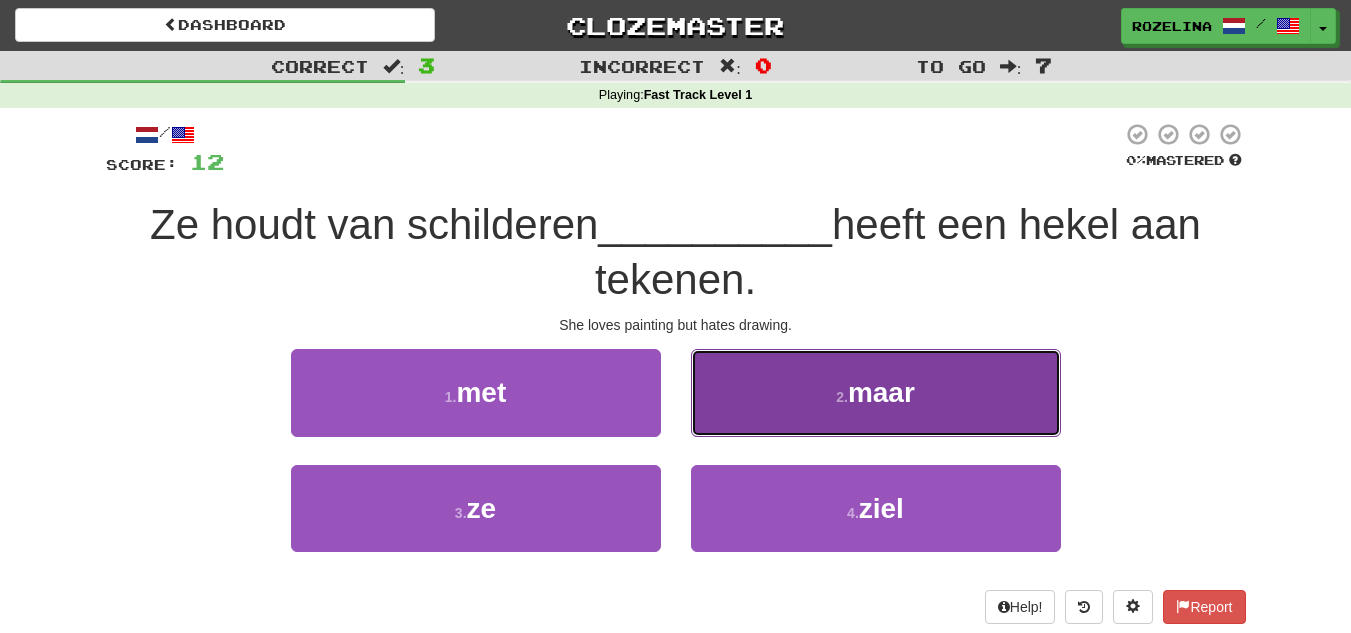 click on "2 .  maar" at bounding box center (876, 392) 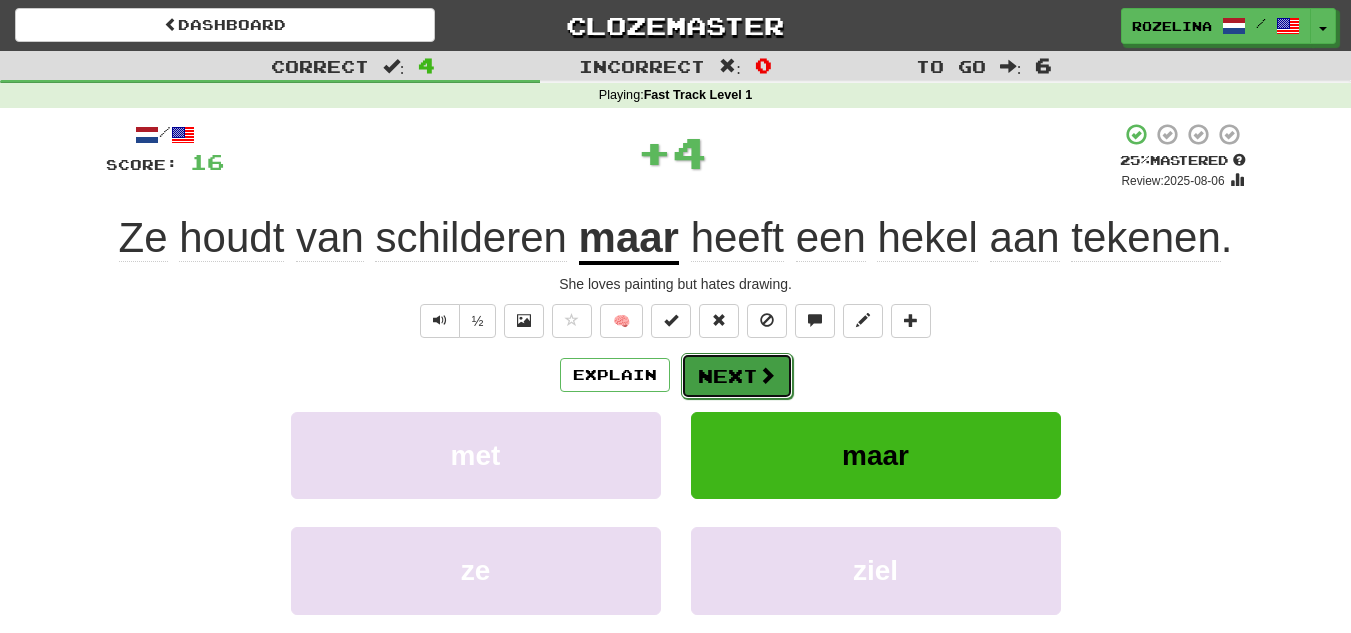 click on "Next" at bounding box center [737, 376] 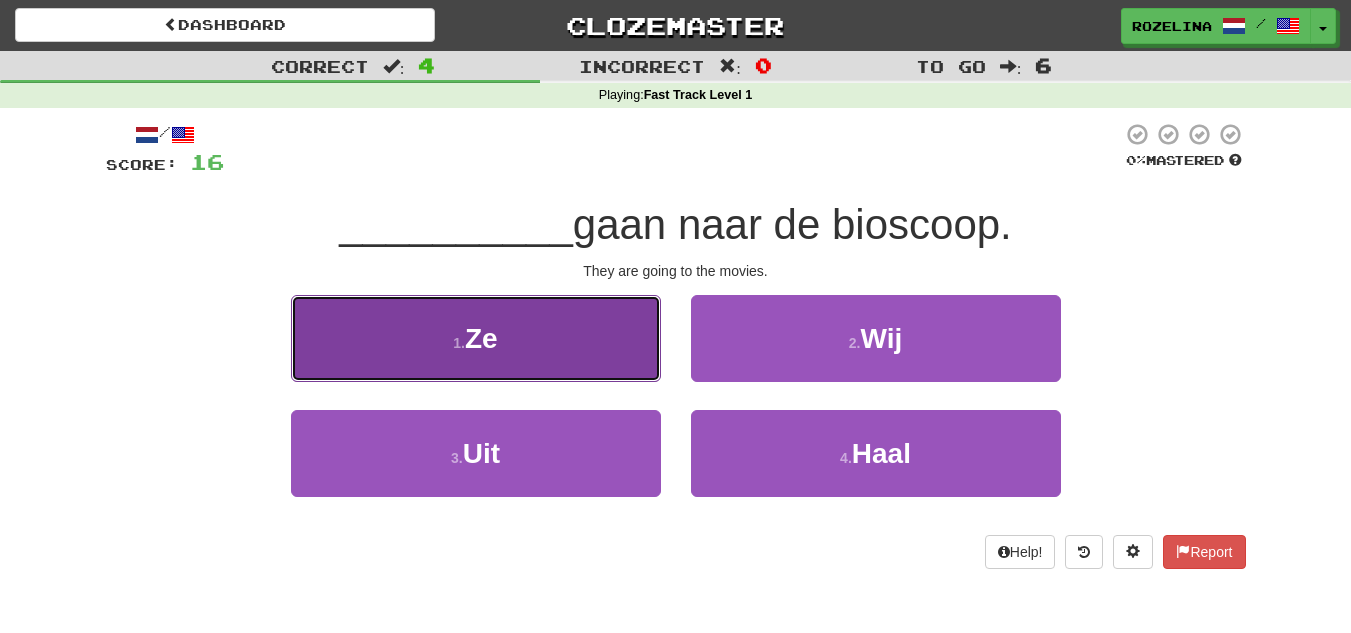 click on "1 .  Ze" at bounding box center (476, 338) 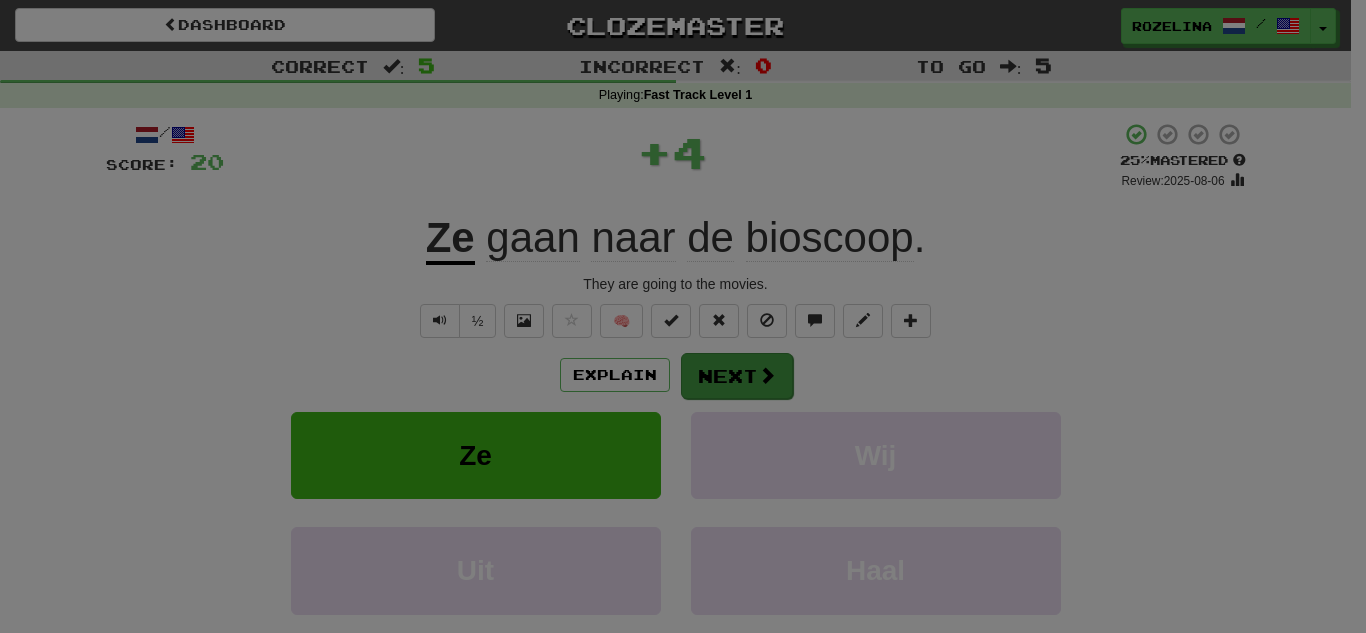 click on "Dashboard
Clozemaster
[USERNAME]
/
Toggle Dropdown
Dashboard
Leaderboard
Activity Feed
Notifications
Profile
Discussions
Nederlands
/
English
Streak:
1
Review:
0
Points Today: 80
Languages
Account
Logout
[USERNAME]
/
Toggle Dropdown
Dashboard
Leaderboard
Activity Feed
Notifications
Profile
Discussions
Nederlands
/
English
Streak:
1
Review:
0
Points Today: 80
Languages
Account
Logout
clozemaster
Correct   :   5 Incorrect   :   0 To go   :   5 Playing :  Fast Track Level 1  /  Score:   20 + 4 25 %  Mastered Review:  2025-08-06 Ze   gaan   naar   de   bioscoop . They are going to the movies. ½ 🧠 Explain Next Ze Wij Uit Haal" at bounding box center (683, 727) 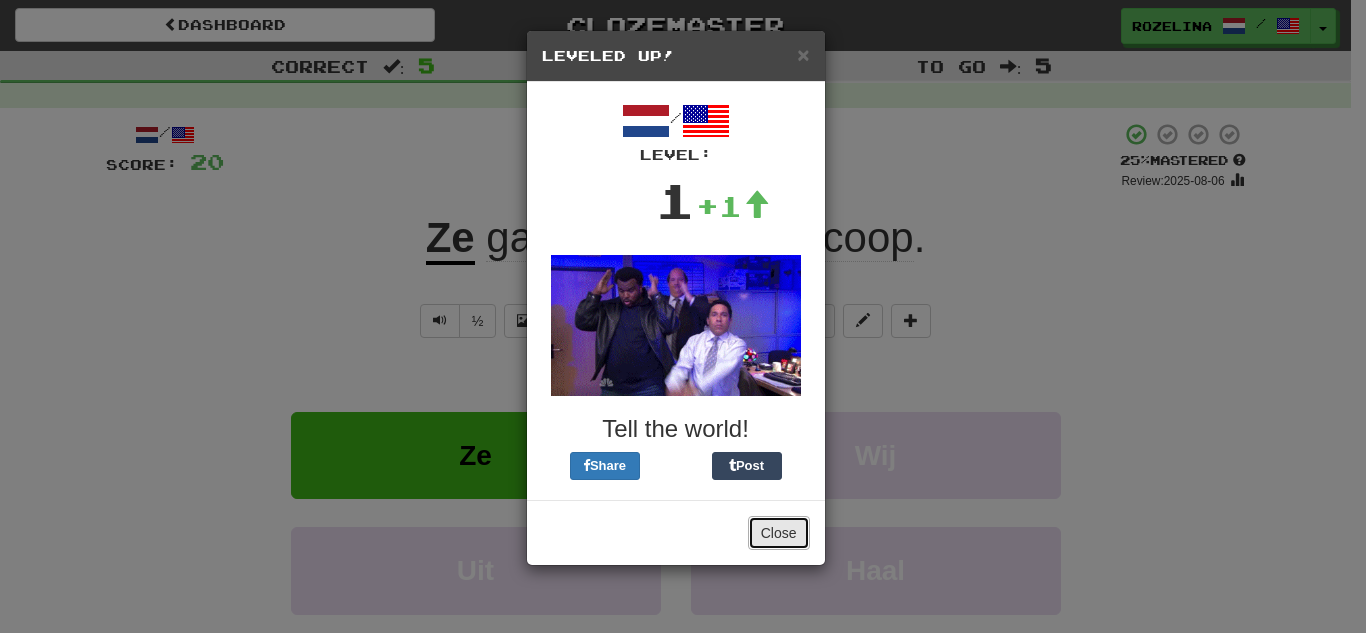 click on "Close" at bounding box center (779, 533) 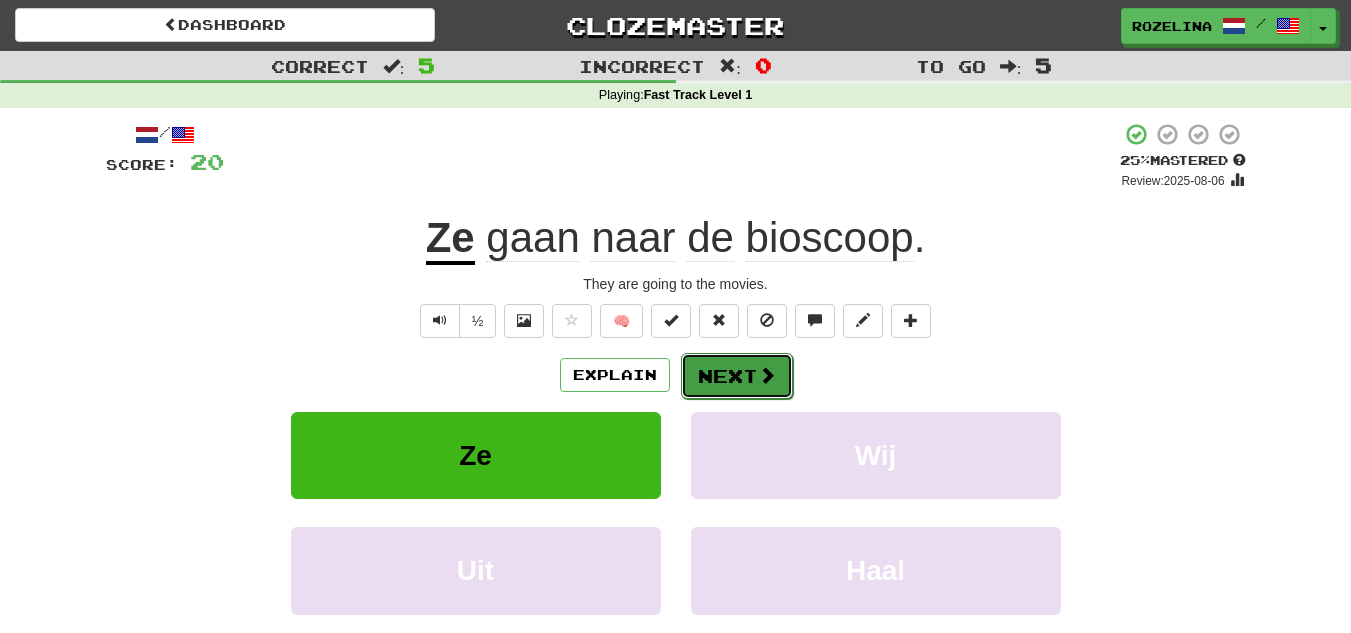 click on "Next" at bounding box center (737, 376) 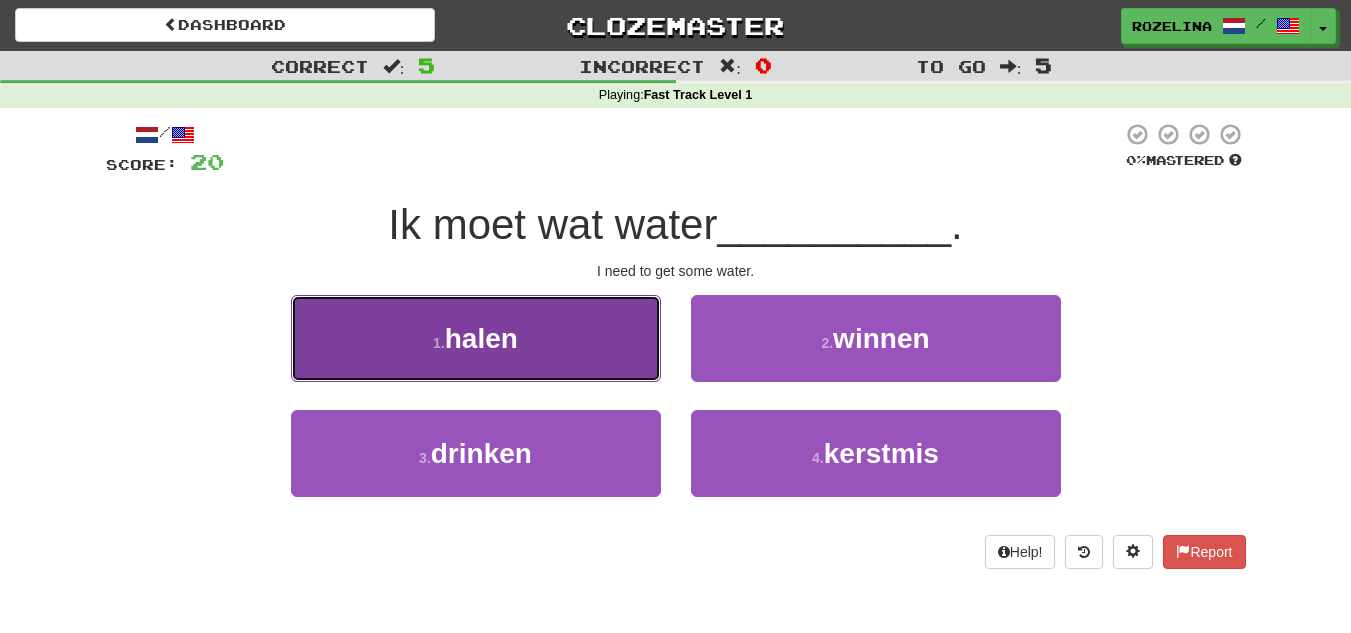 click on "1 .  halen" at bounding box center (476, 338) 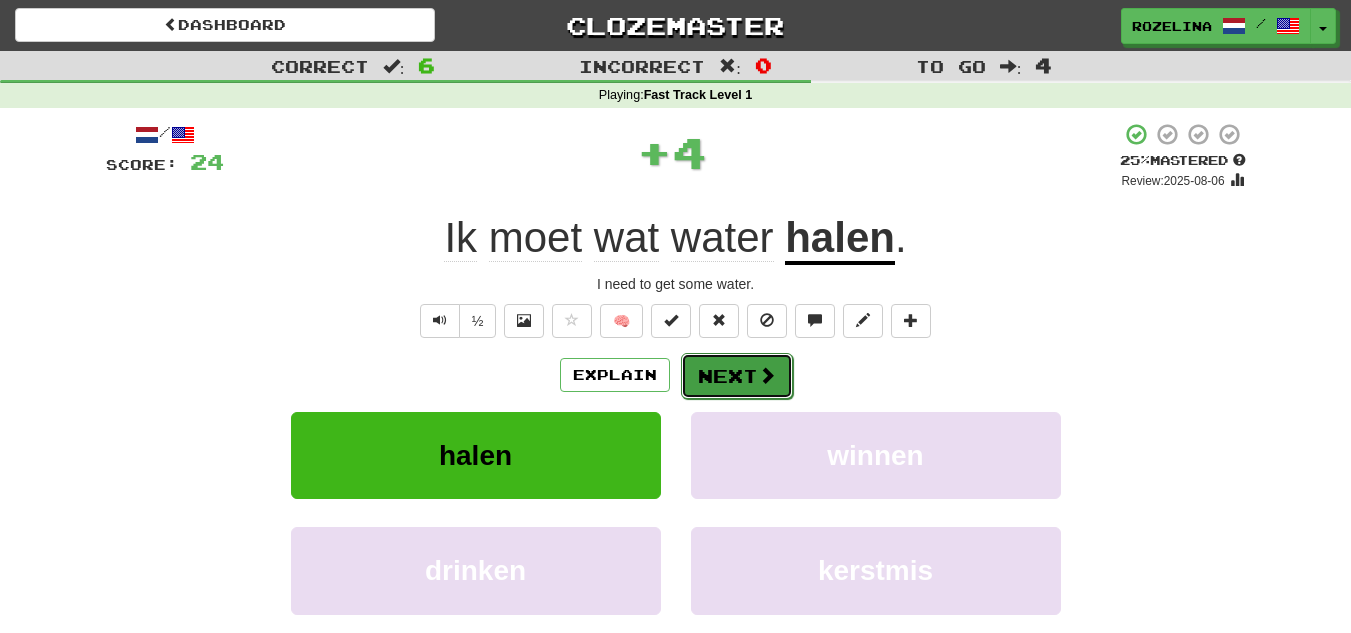 click on "Next" at bounding box center (737, 376) 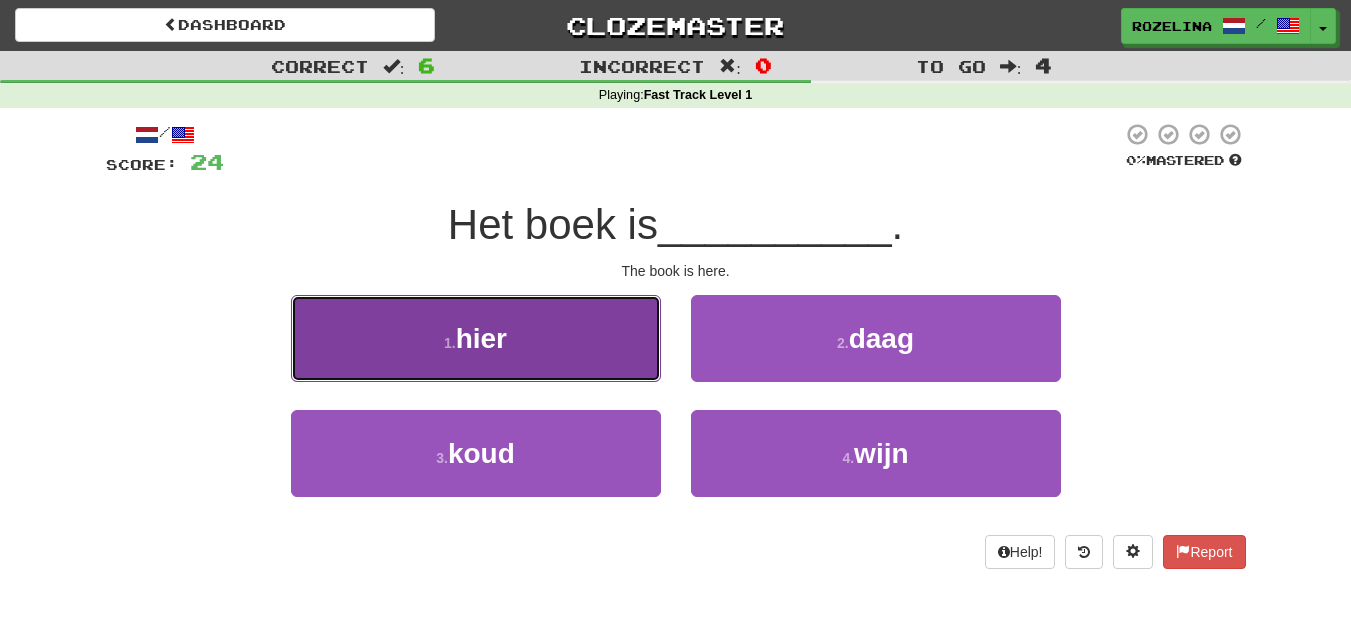 click on "1 .  hier" at bounding box center (476, 338) 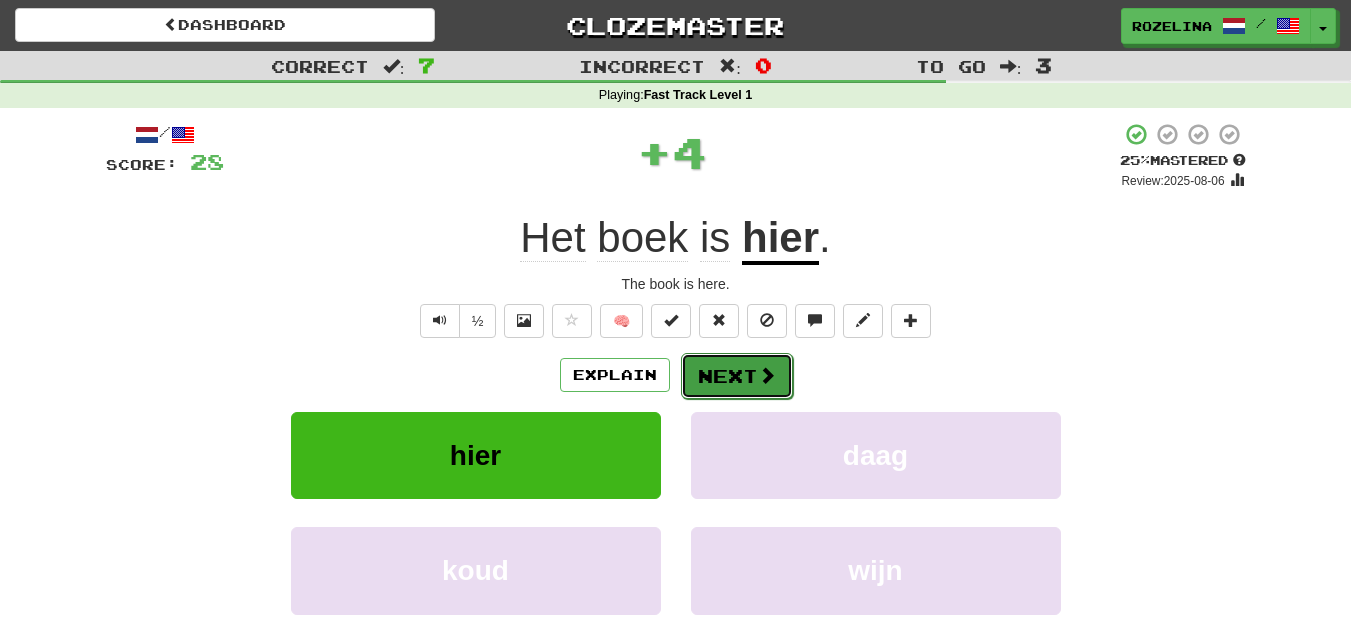 click on "Next" at bounding box center [737, 376] 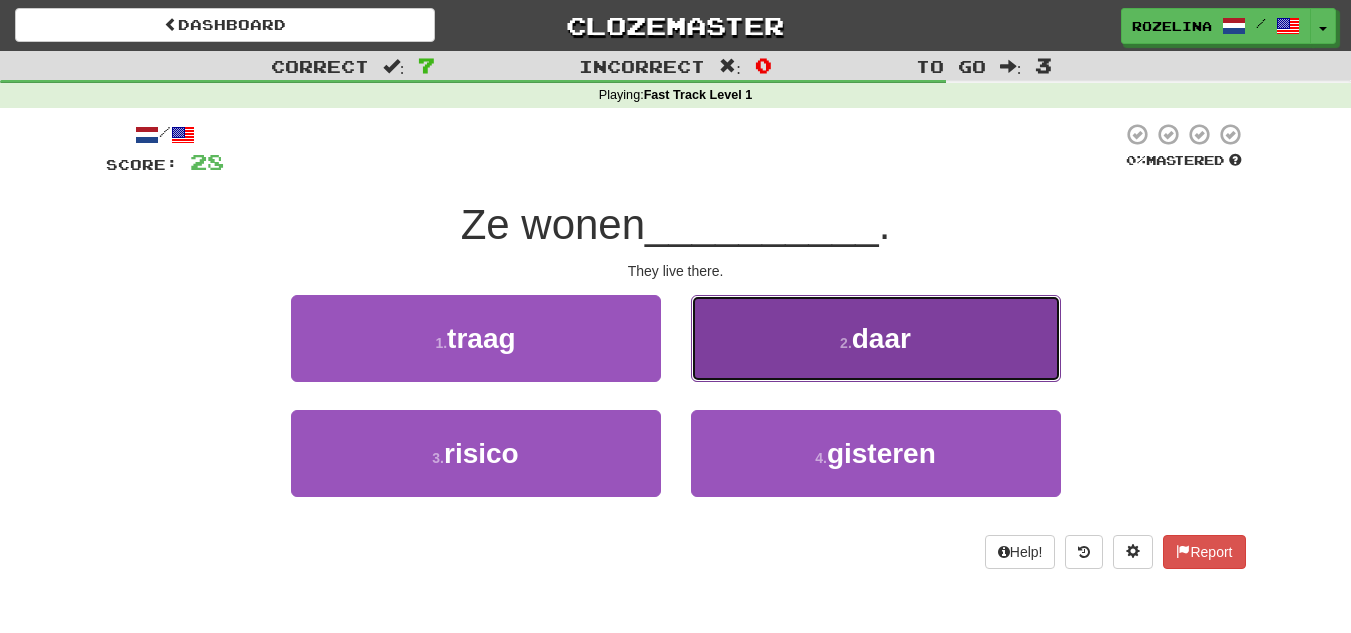 click on "2 .  daar" at bounding box center (876, 338) 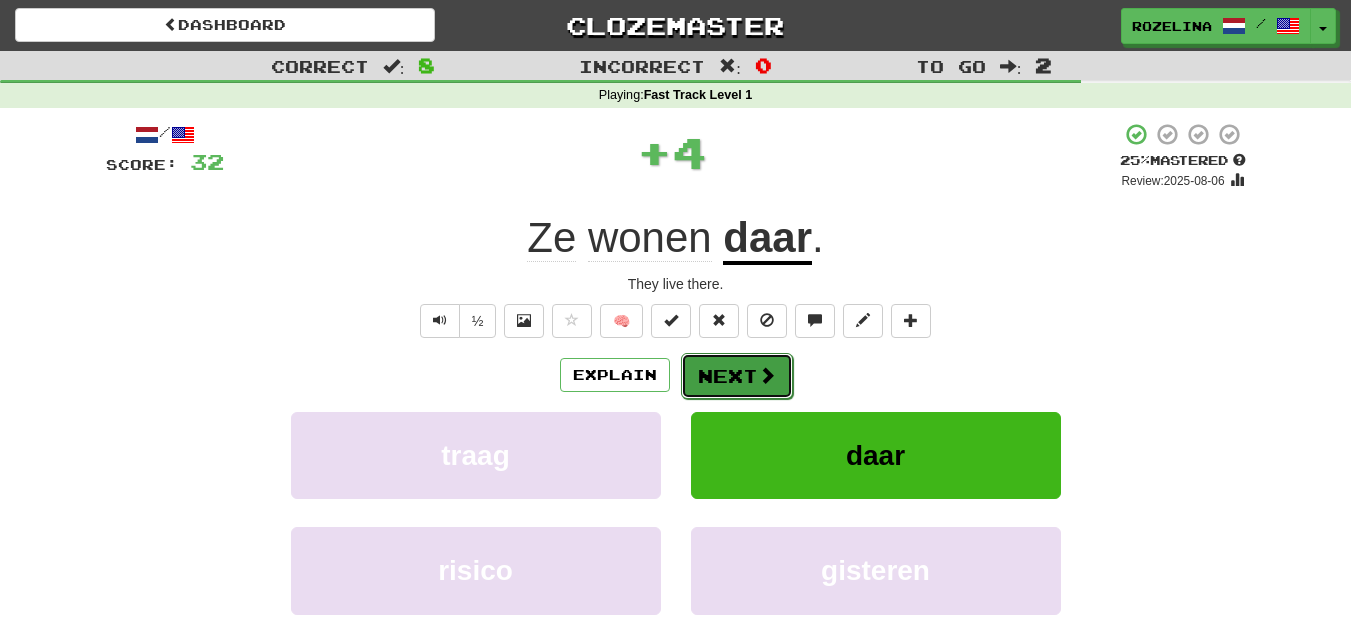 click on "Next" at bounding box center [737, 376] 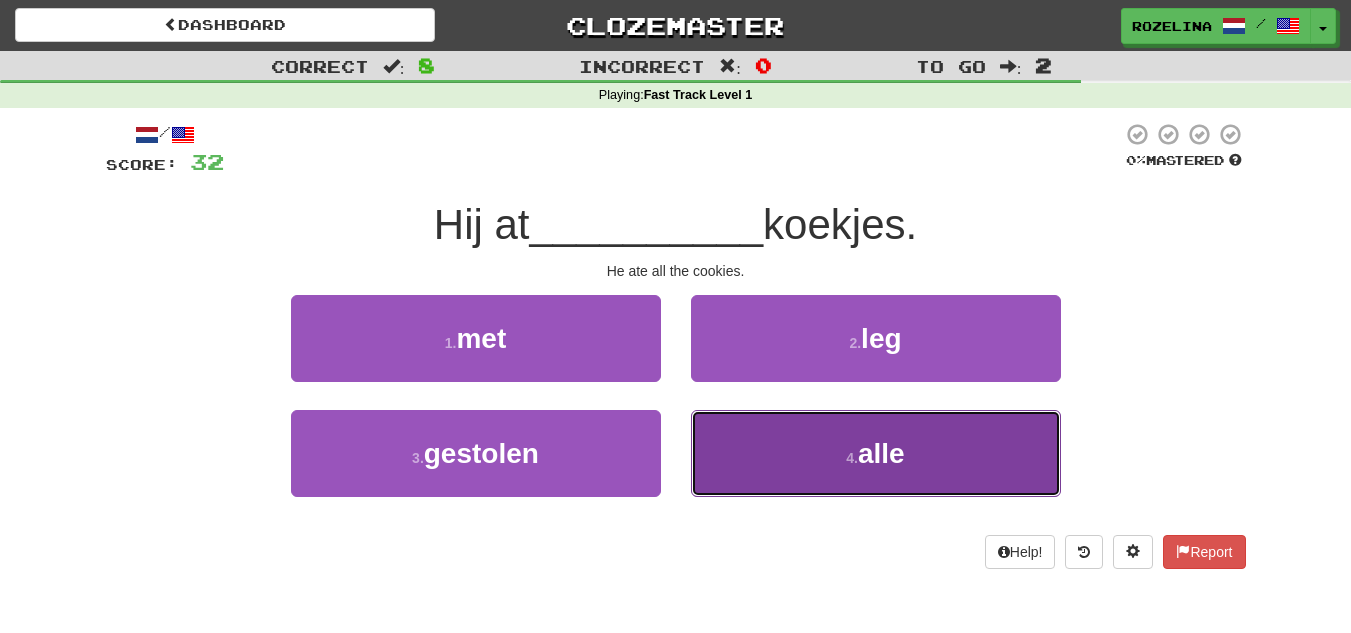 click on "4 .  alle" at bounding box center (876, 453) 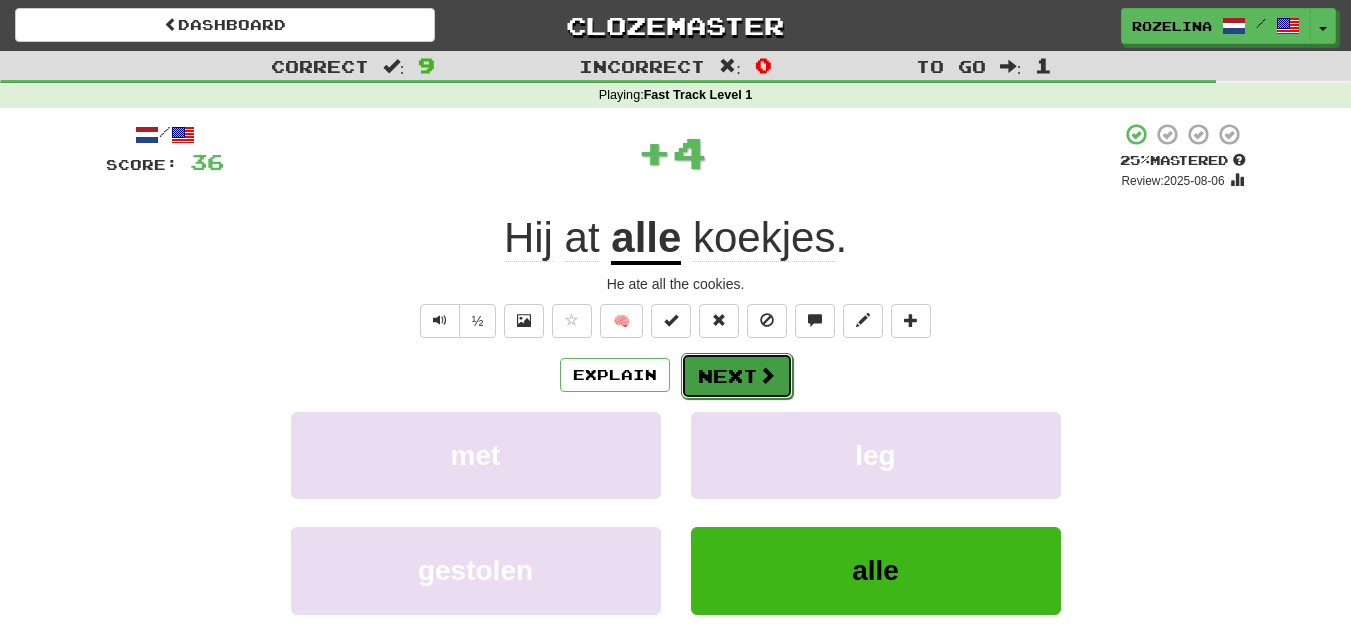 click on "Next" at bounding box center [737, 376] 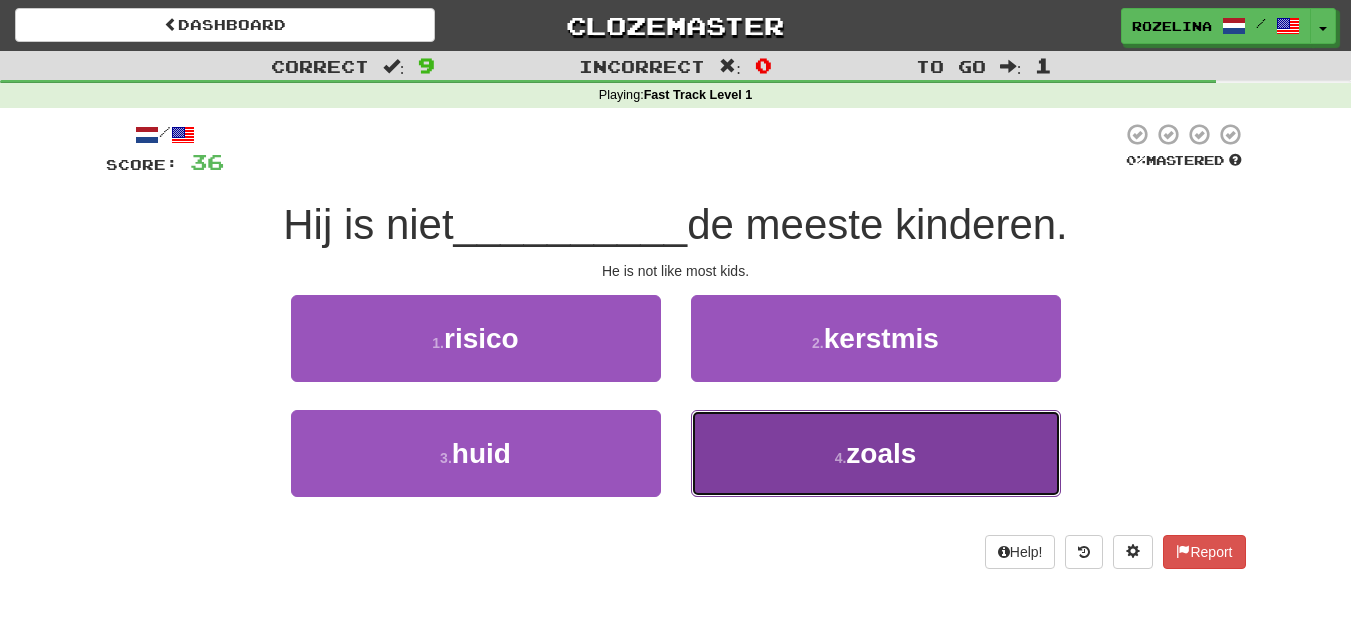 click on "4 .  zoals" at bounding box center (876, 453) 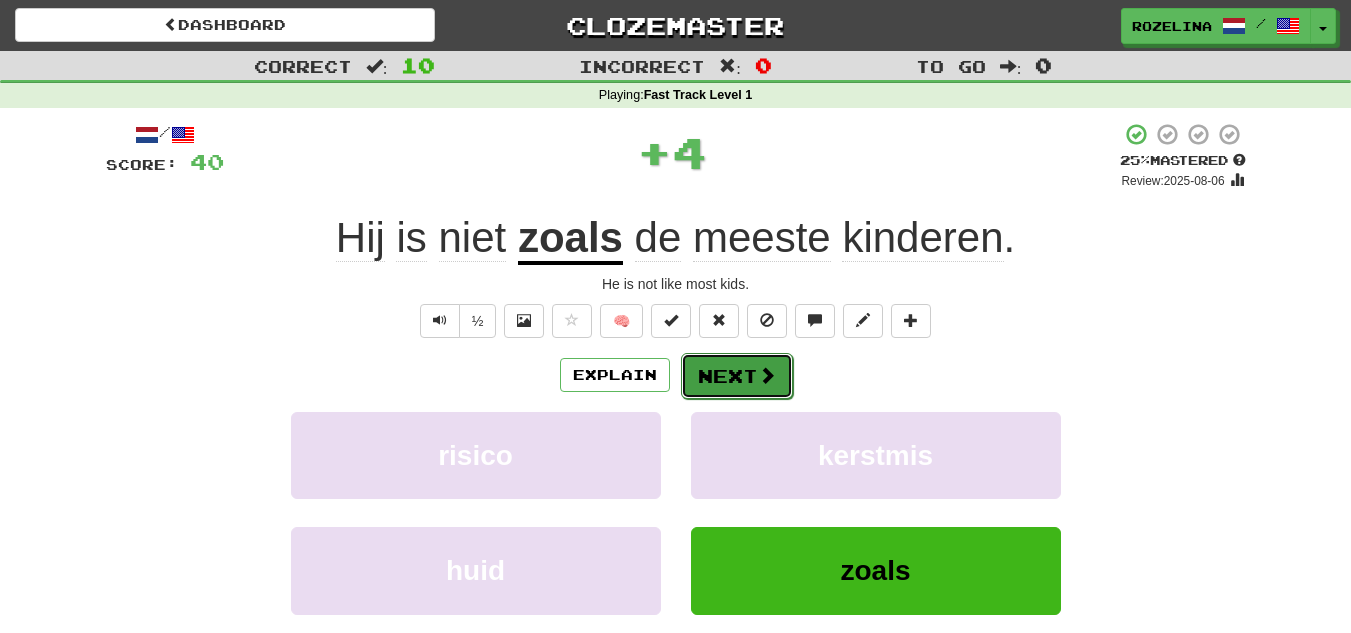 click on "Next" at bounding box center (737, 376) 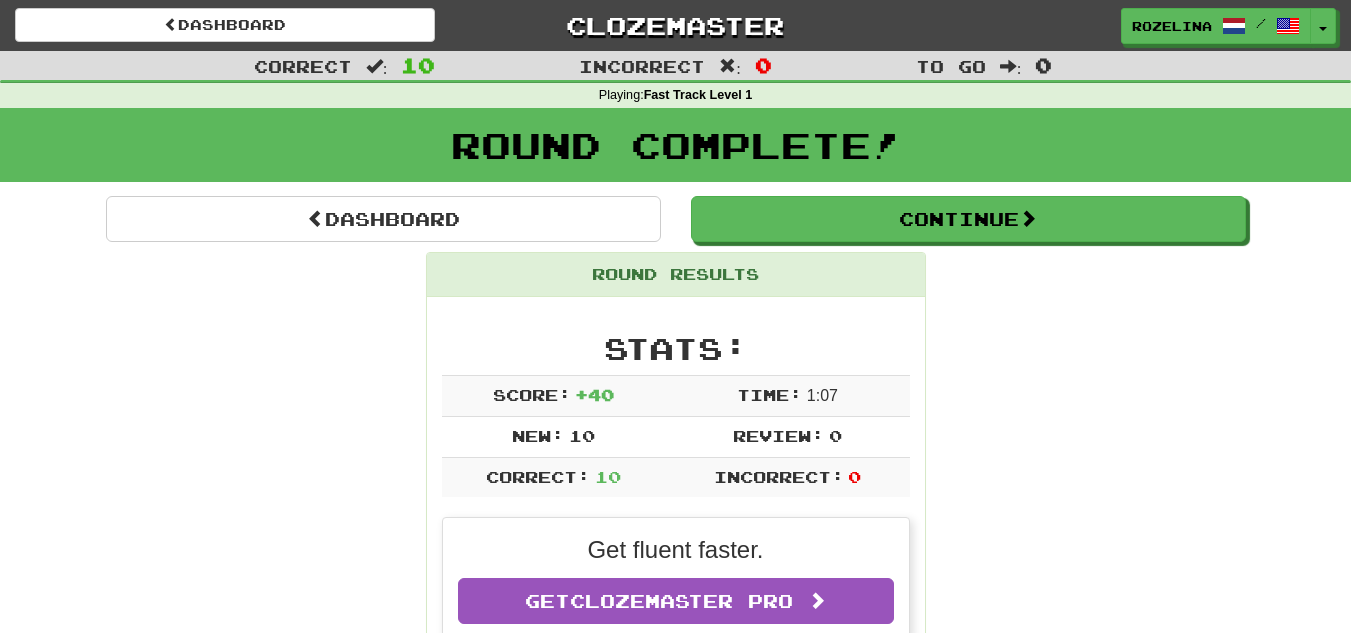 scroll, scrollTop: 553, scrollLeft: 0, axis: vertical 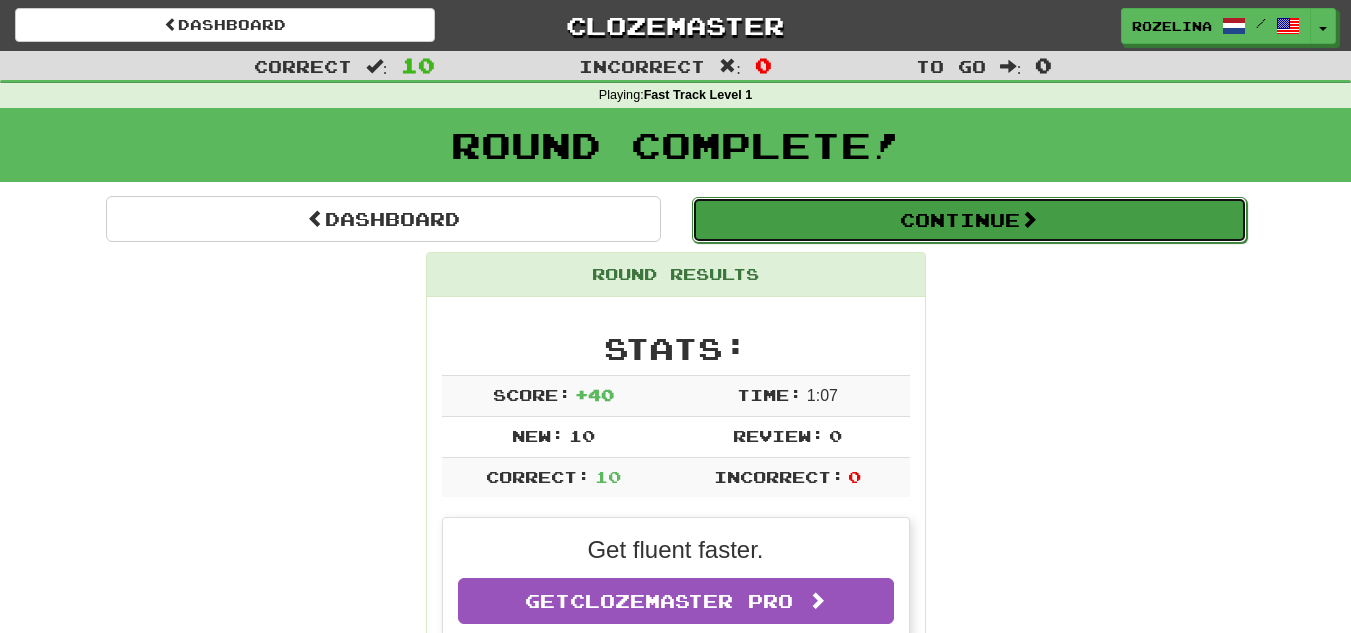 click on "Continue" at bounding box center [969, 220] 